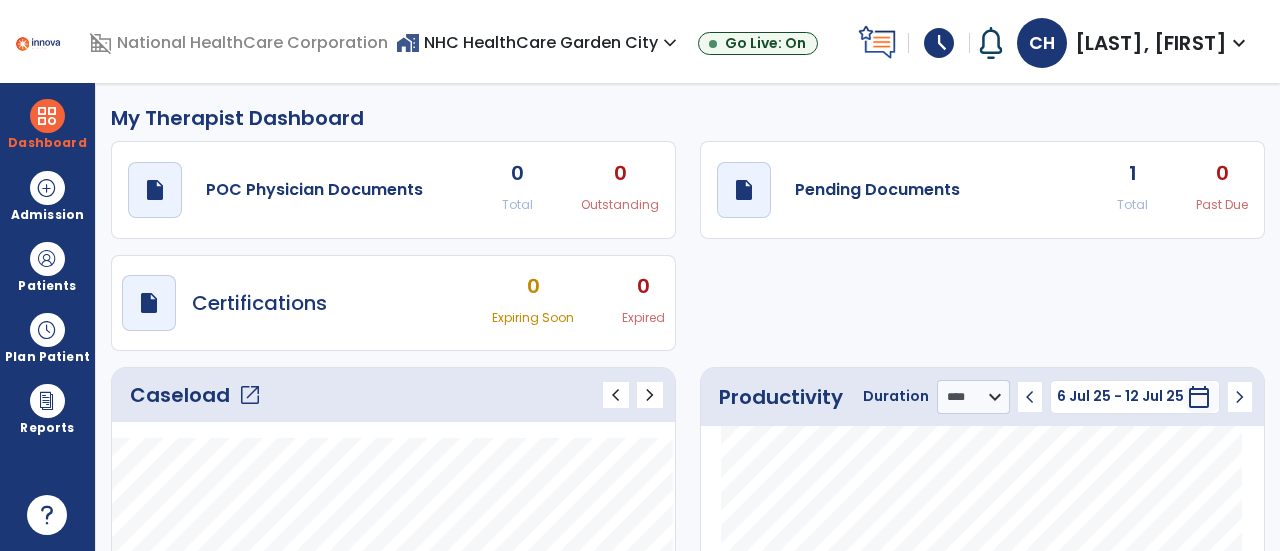 select on "****" 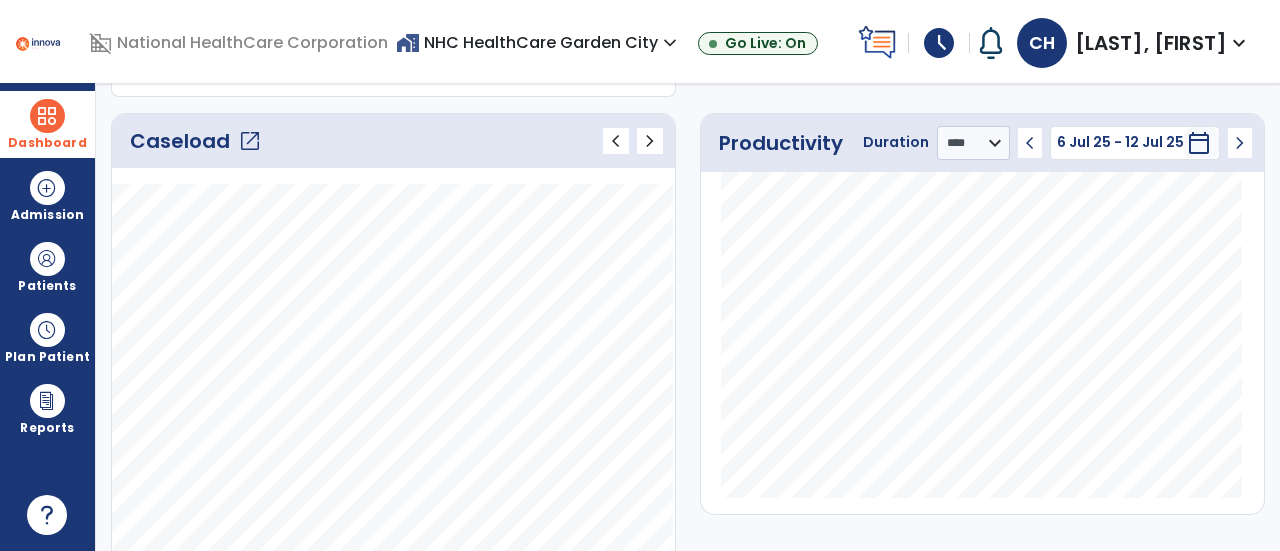 click at bounding box center [47, 116] 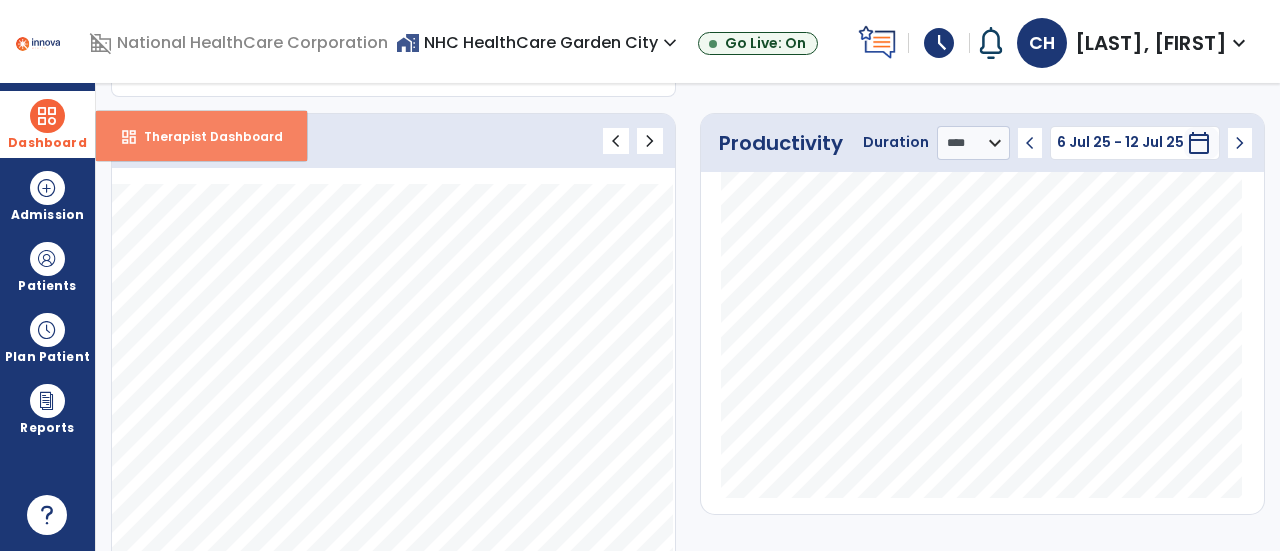 click on "dashboard  Therapist Dashboard" at bounding box center (201, 136) 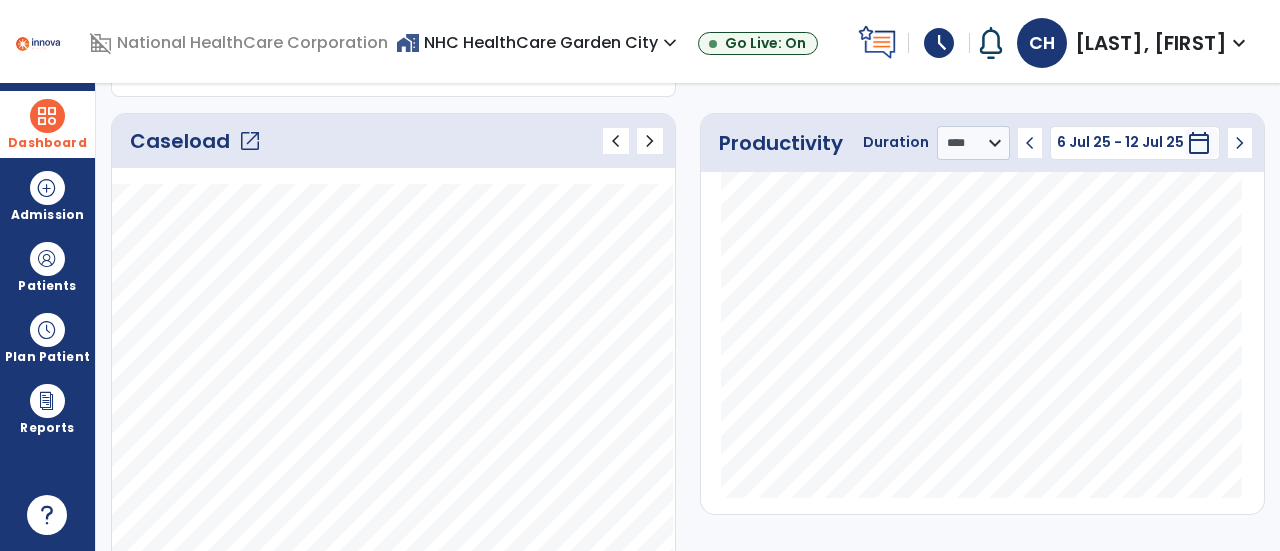click on "Caseload   open_in_new" 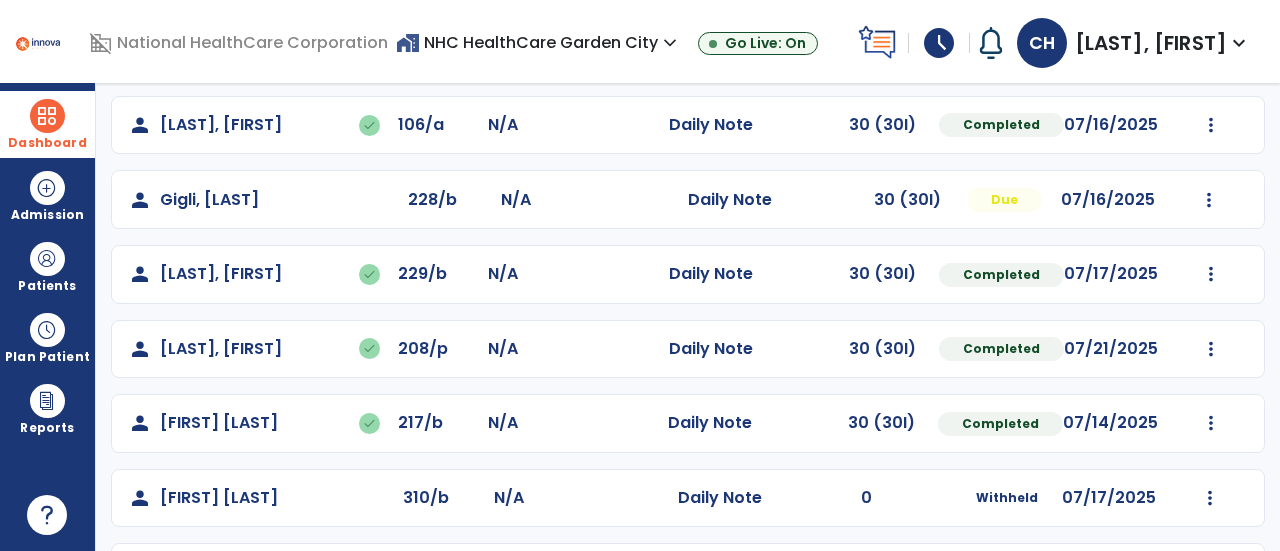 scroll, scrollTop: 308, scrollLeft: 0, axis: vertical 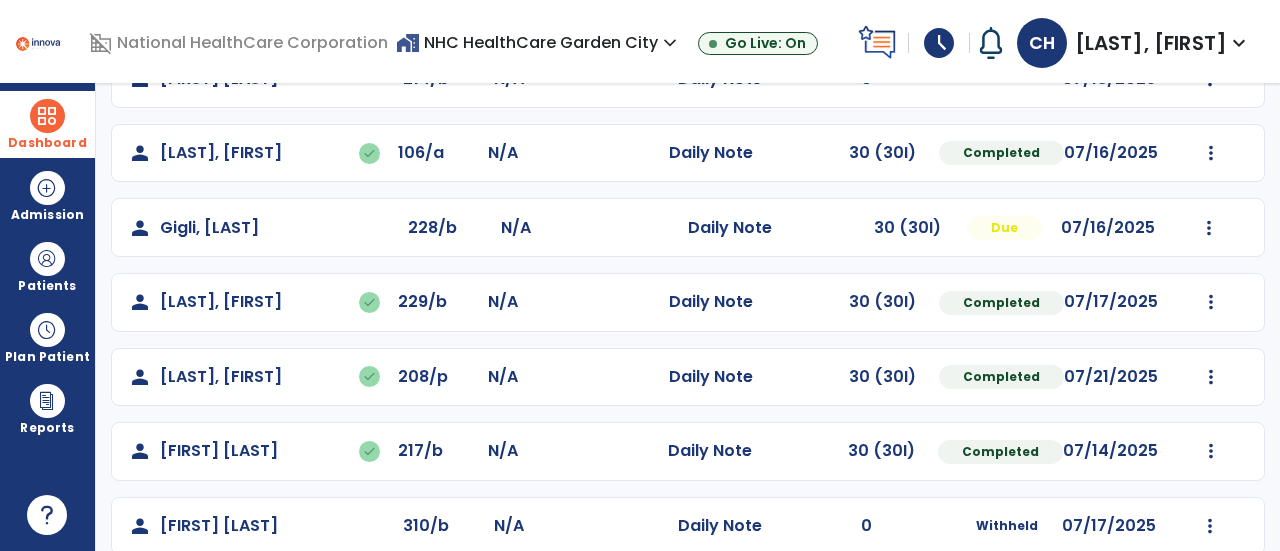 click on "Mark Visit As Complete   Reset Note   Open Document   G + C Mins" 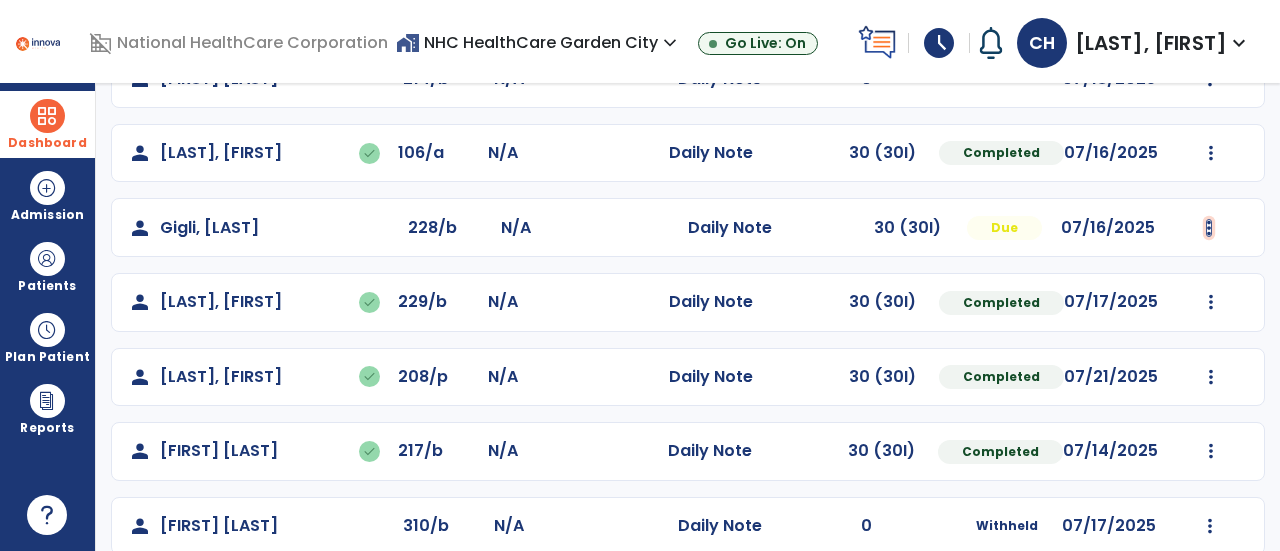 click at bounding box center (1210, 4) 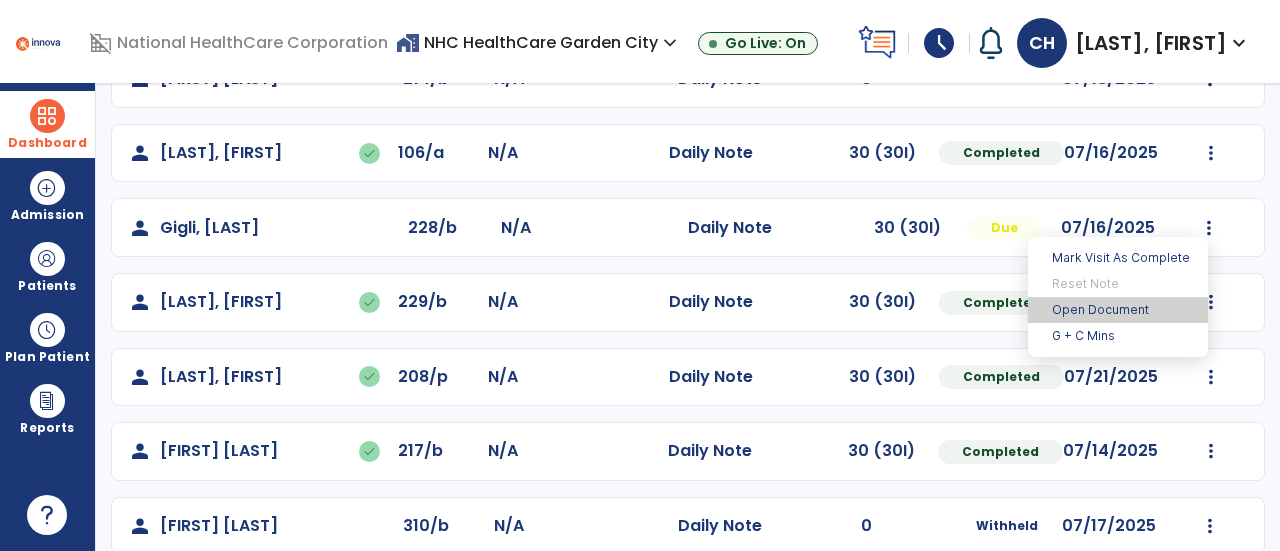 click on "Open Document" at bounding box center (1118, 310) 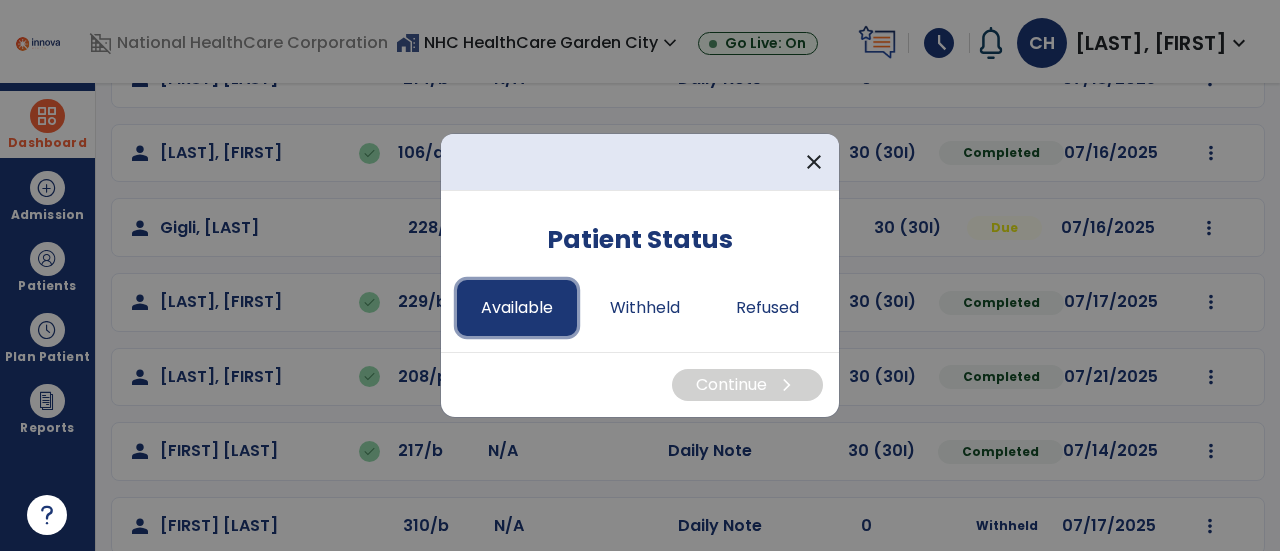click on "Available" at bounding box center (517, 308) 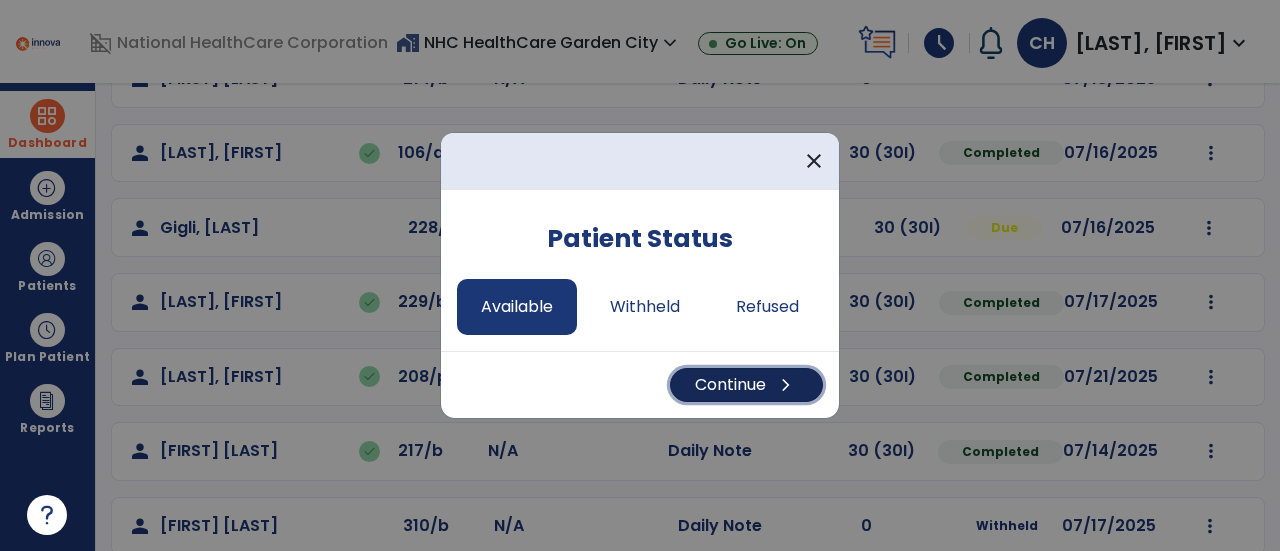 click on "Continue   chevron_right" at bounding box center [746, 385] 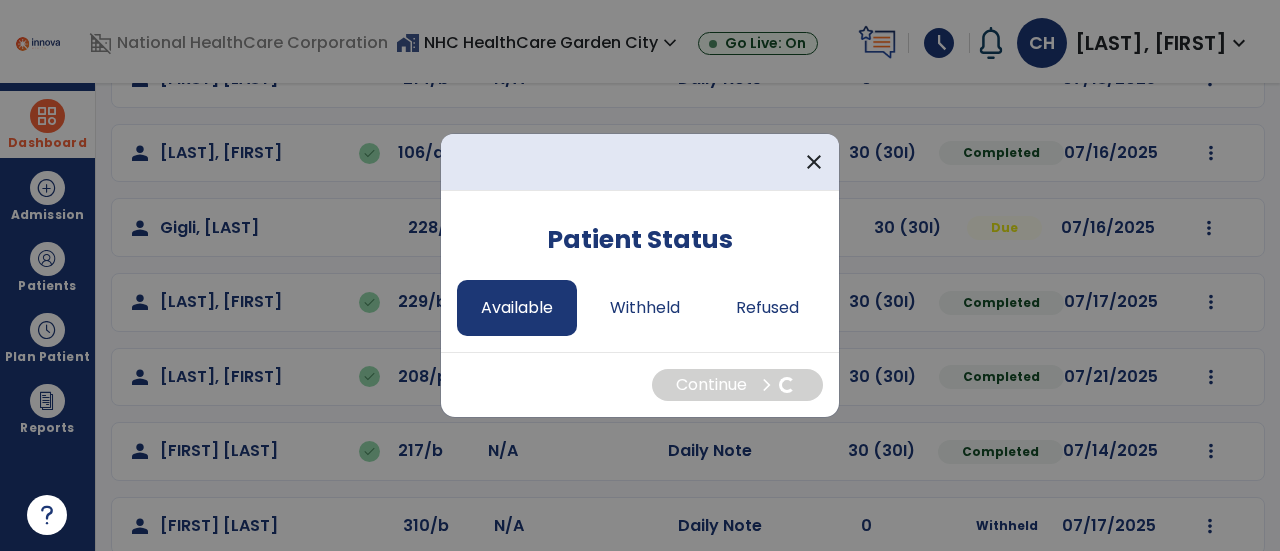 select on "*" 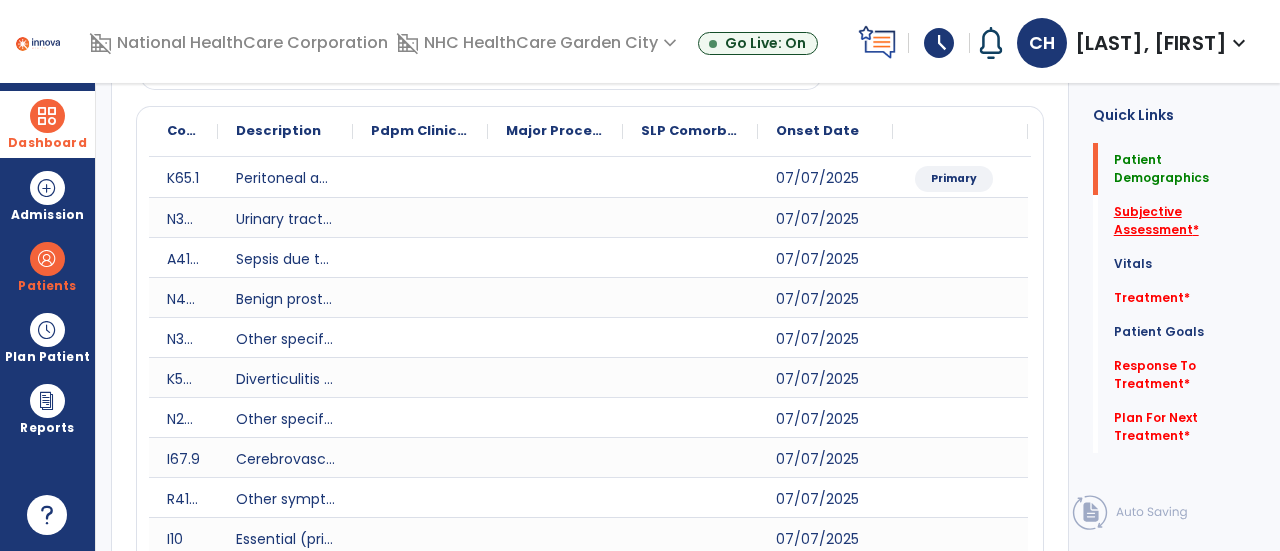 click on "Subjective Assessment   *" 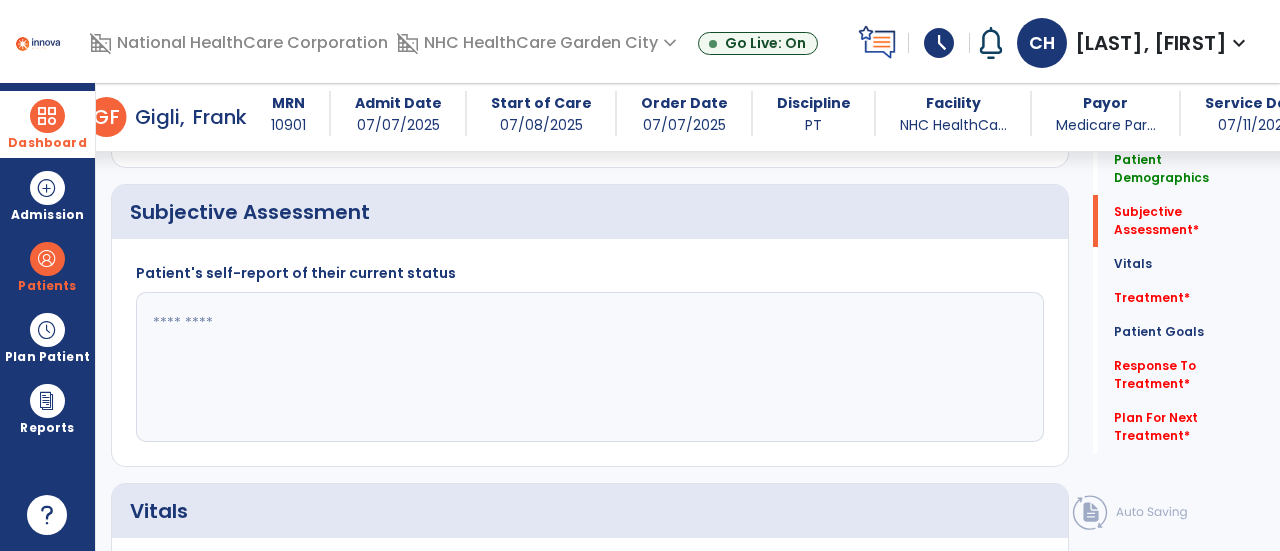 scroll, scrollTop: 1049, scrollLeft: 0, axis: vertical 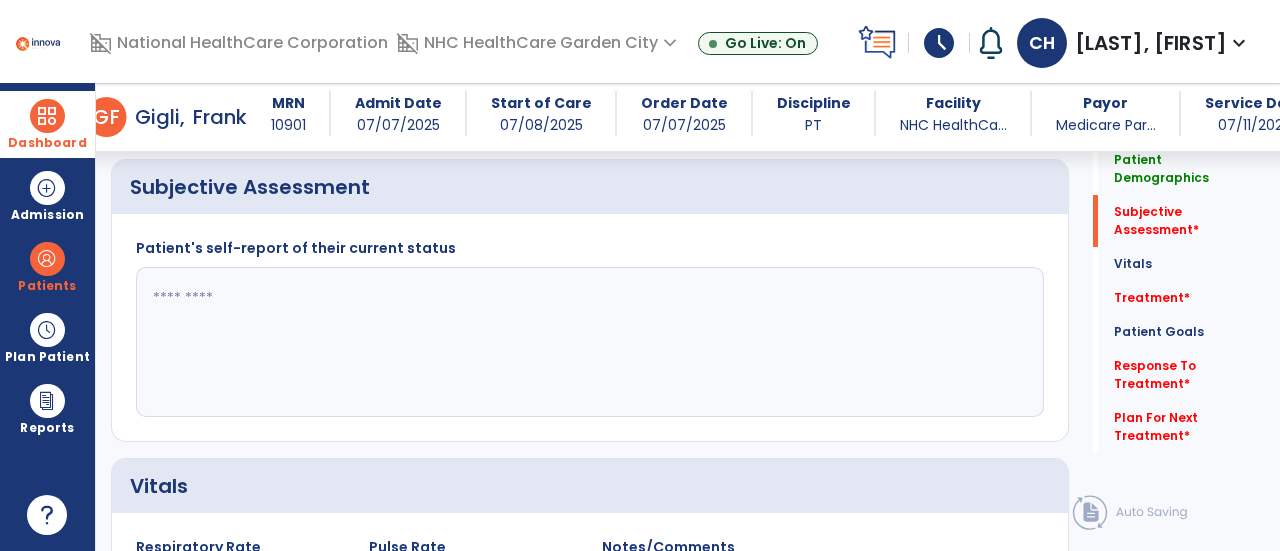 click 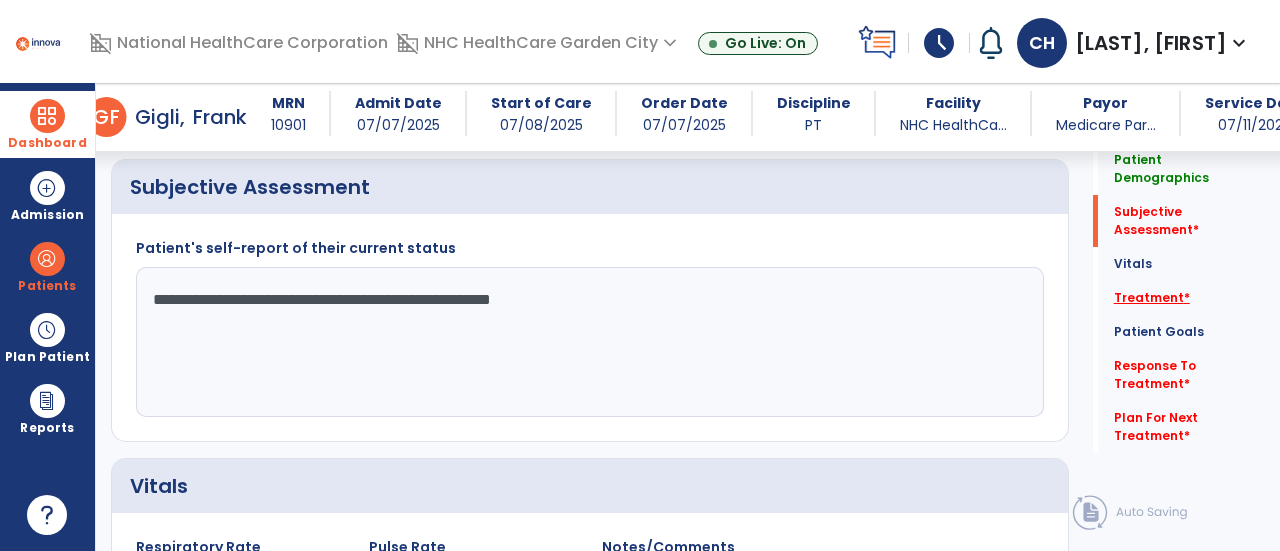type on "**********" 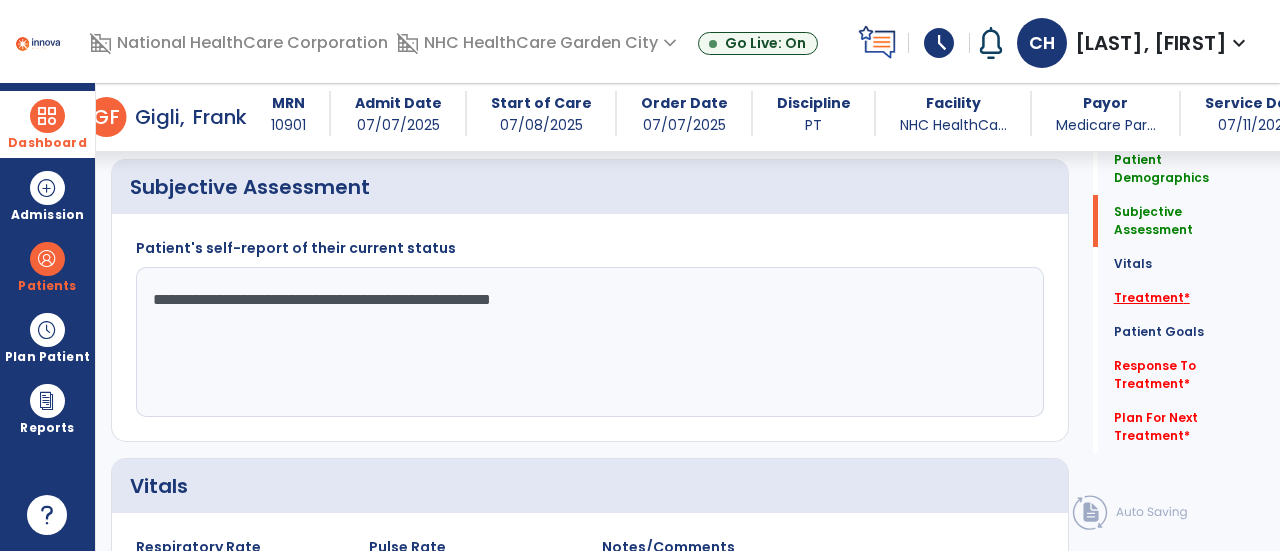 click on "Treatment   *" 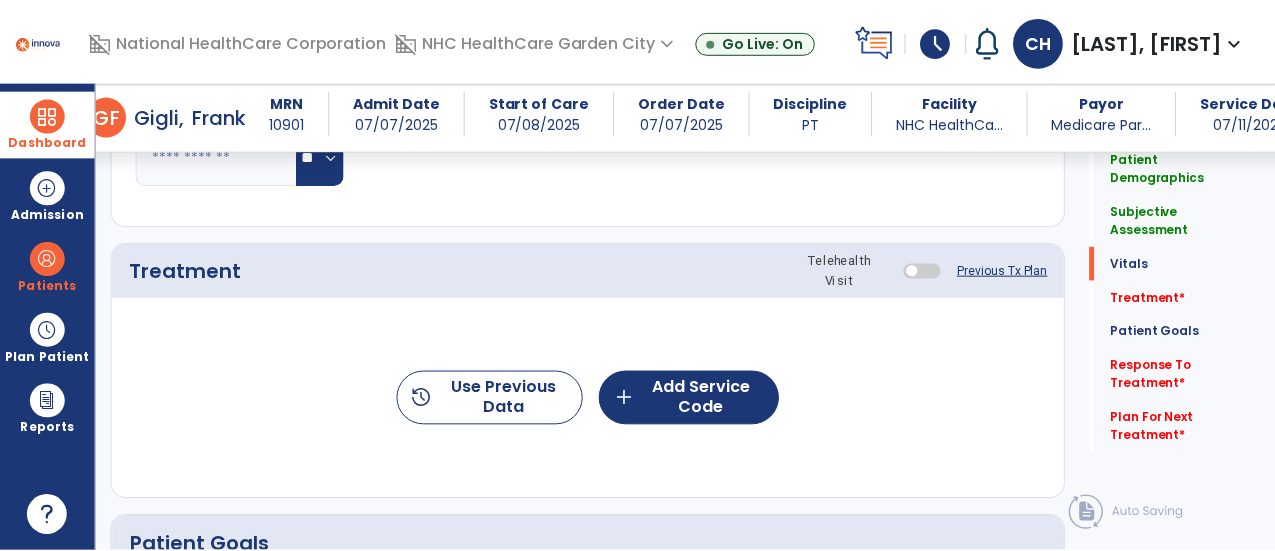scroll, scrollTop: 1737, scrollLeft: 0, axis: vertical 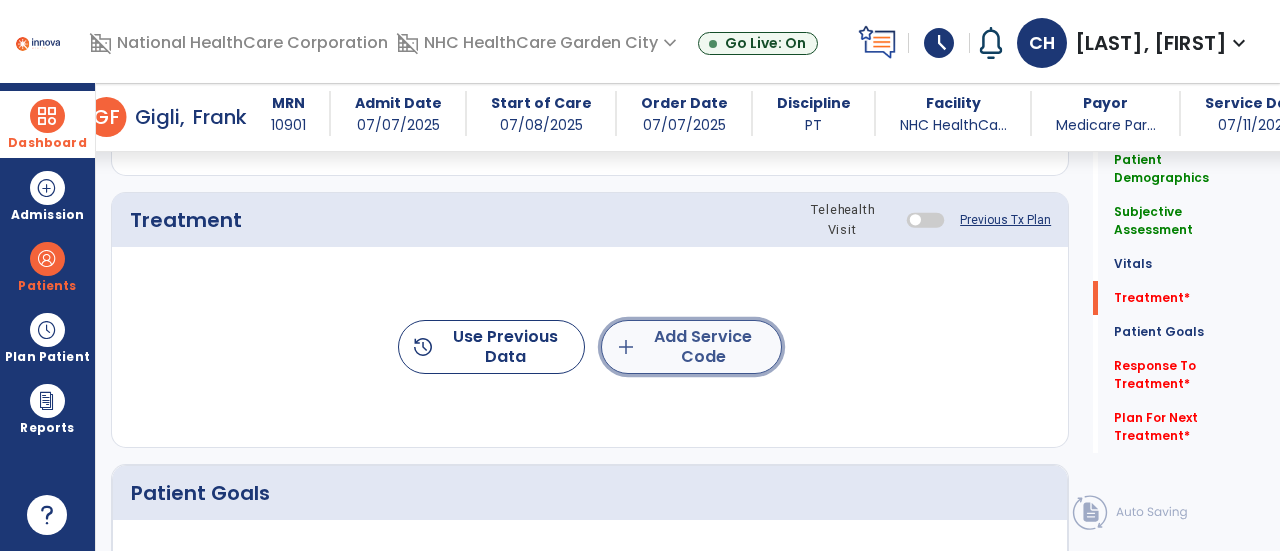 click on "add  Add Service Code" 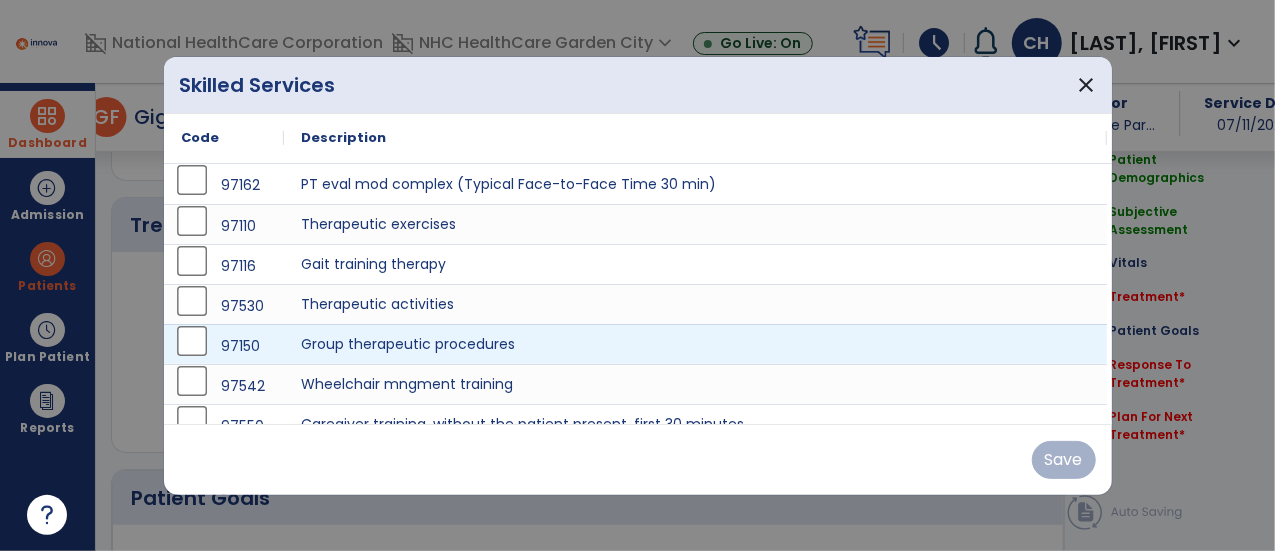 scroll, scrollTop: 1737, scrollLeft: 0, axis: vertical 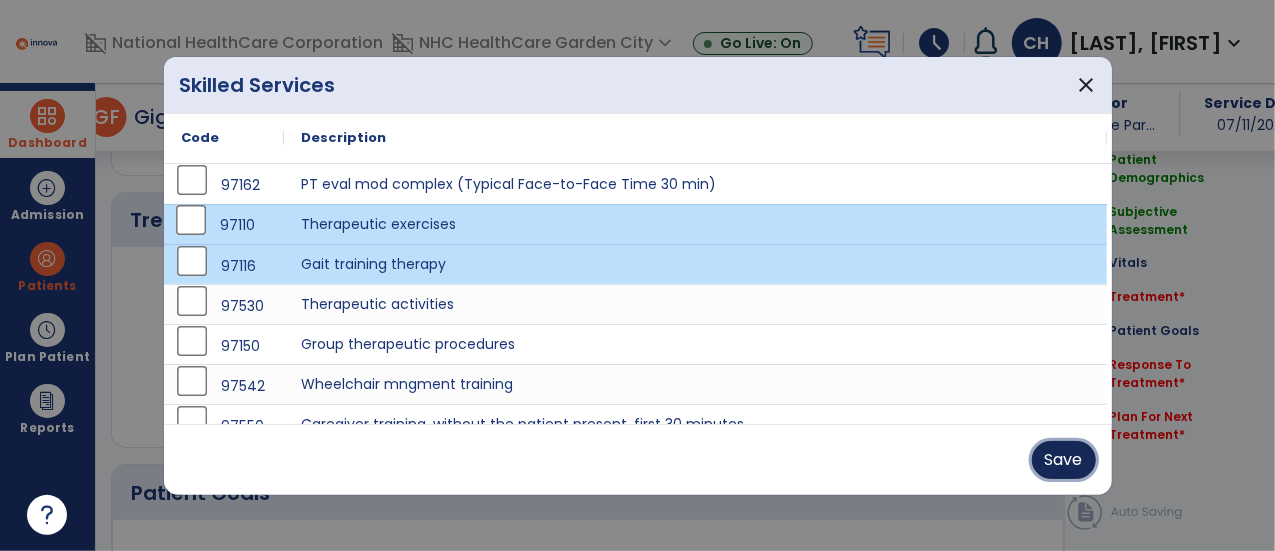 click on "Save" at bounding box center (1064, 460) 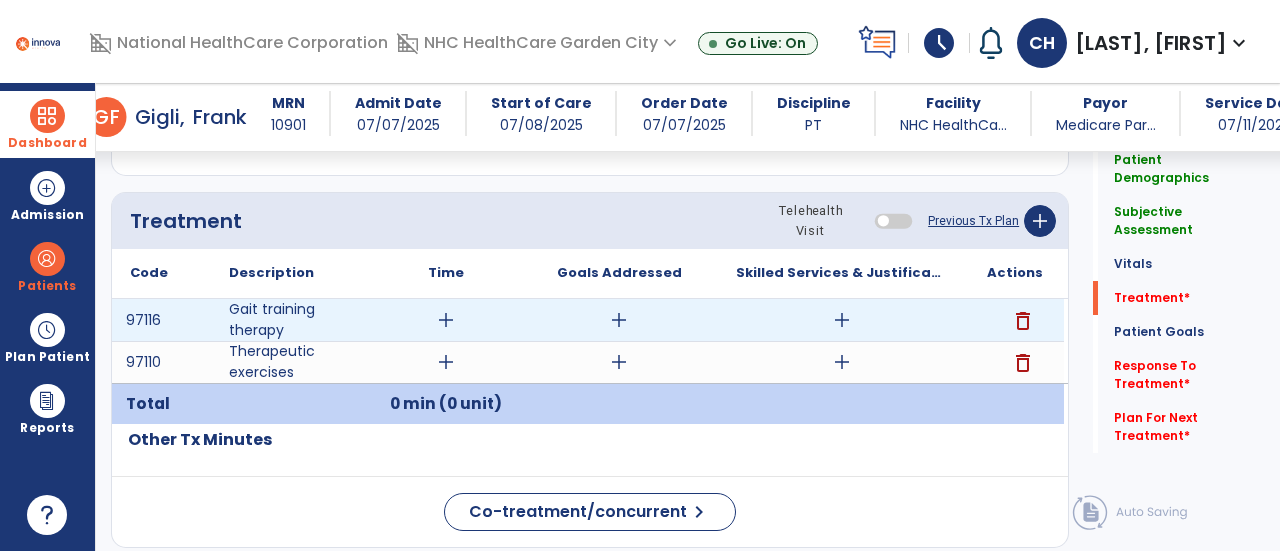 click on "add" at bounding box center [446, 320] 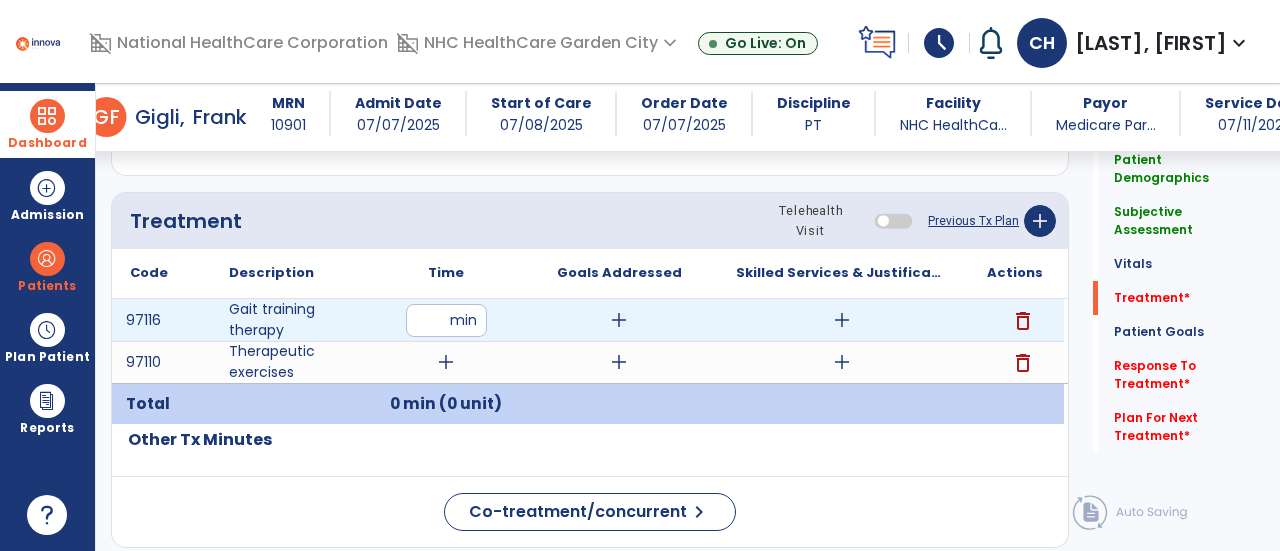 type on "**" 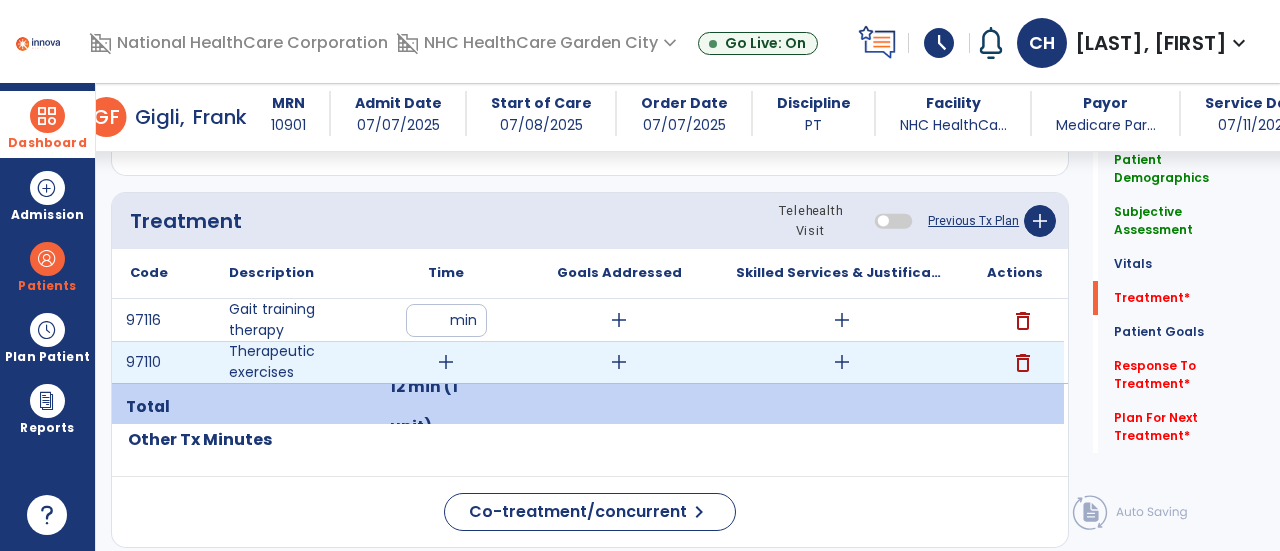 click on "add" at bounding box center (446, 362) 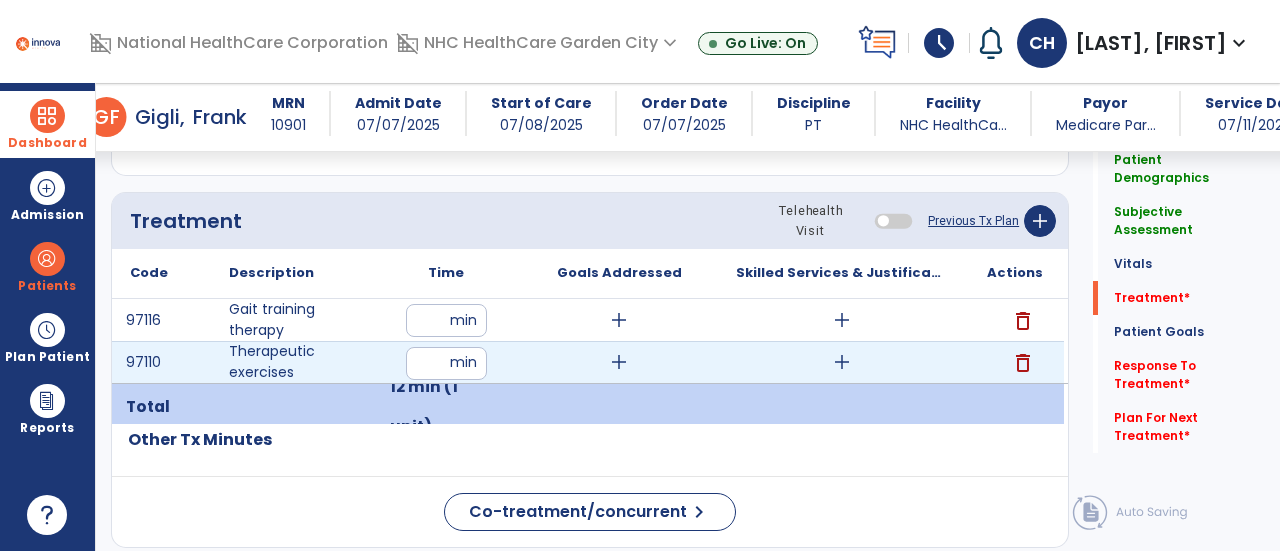 type on "**" 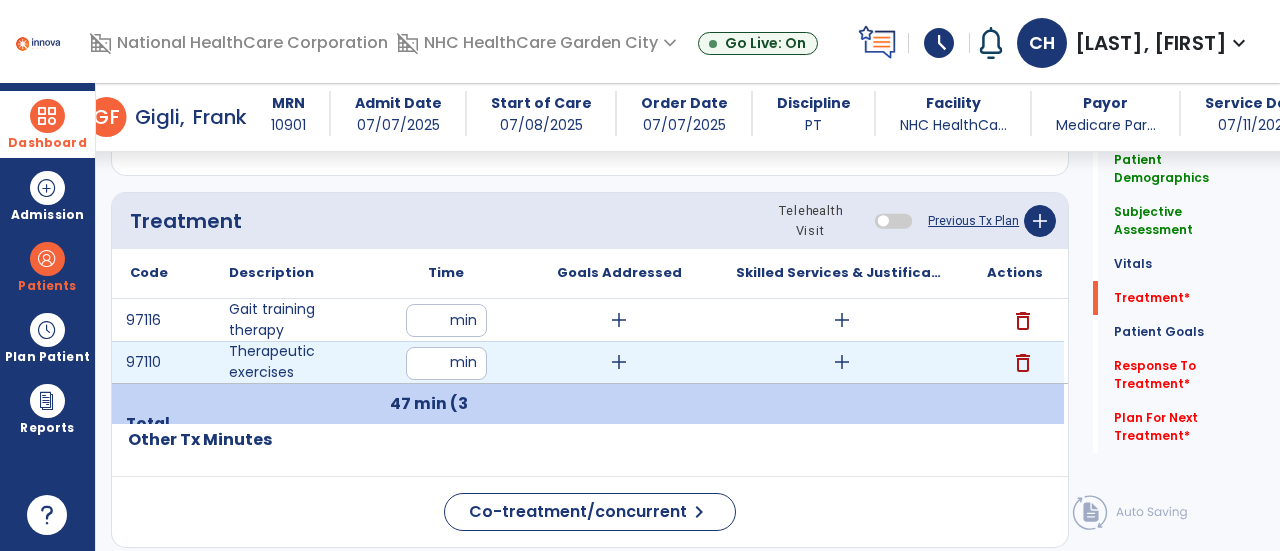 click on "add" at bounding box center (619, 362) 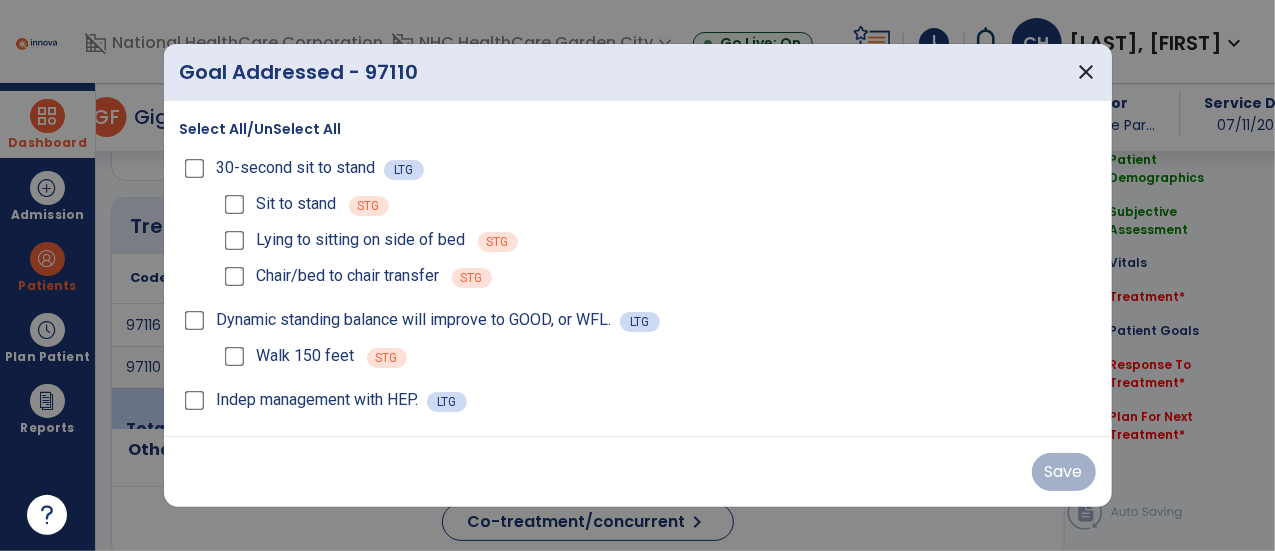 scroll, scrollTop: 1737, scrollLeft: 0, axis: vertical 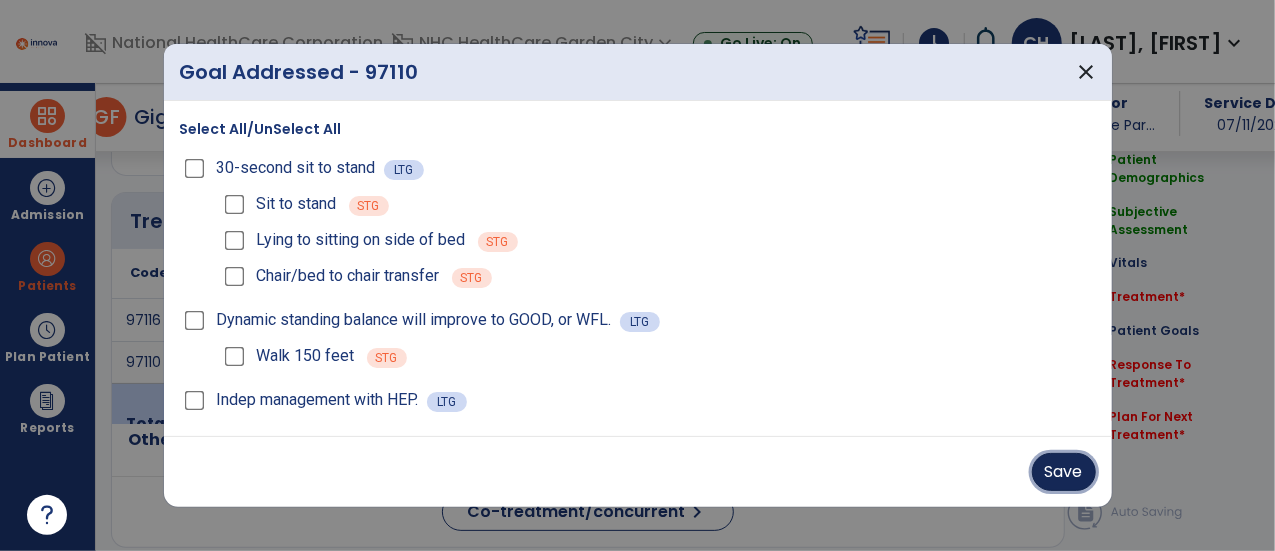 click on "Save" at bounding box center [1064, 472] 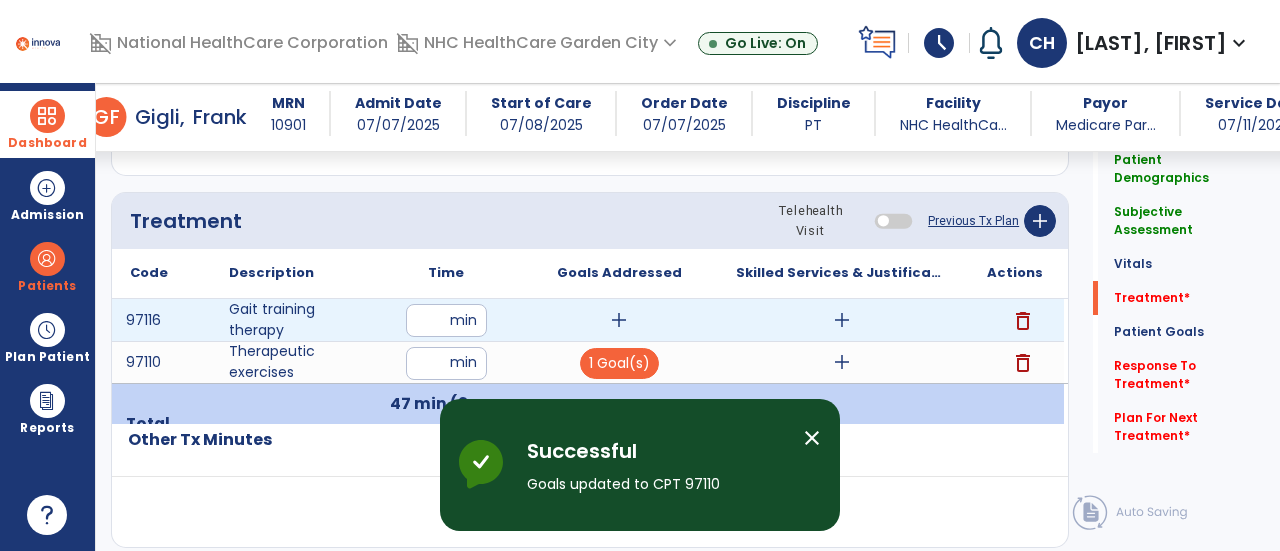 click on "add" at bounding box center (619, 320) 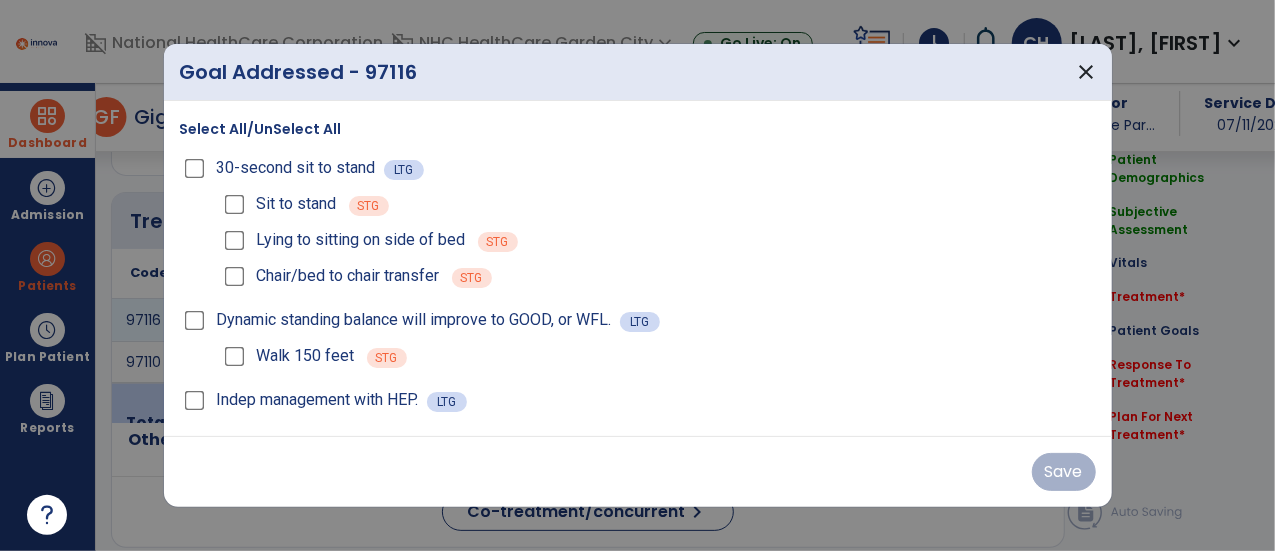 scroll, scrollTop: 1737, scrollLeft: 0, axis: vertical 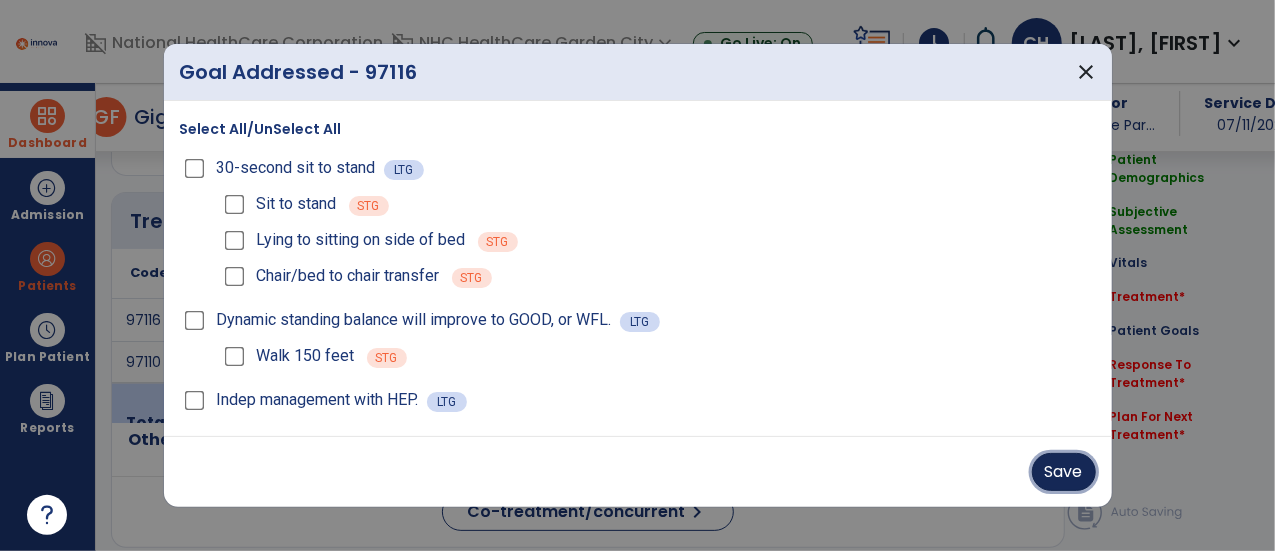 click on "Save" at bounding box center [1064, 472] 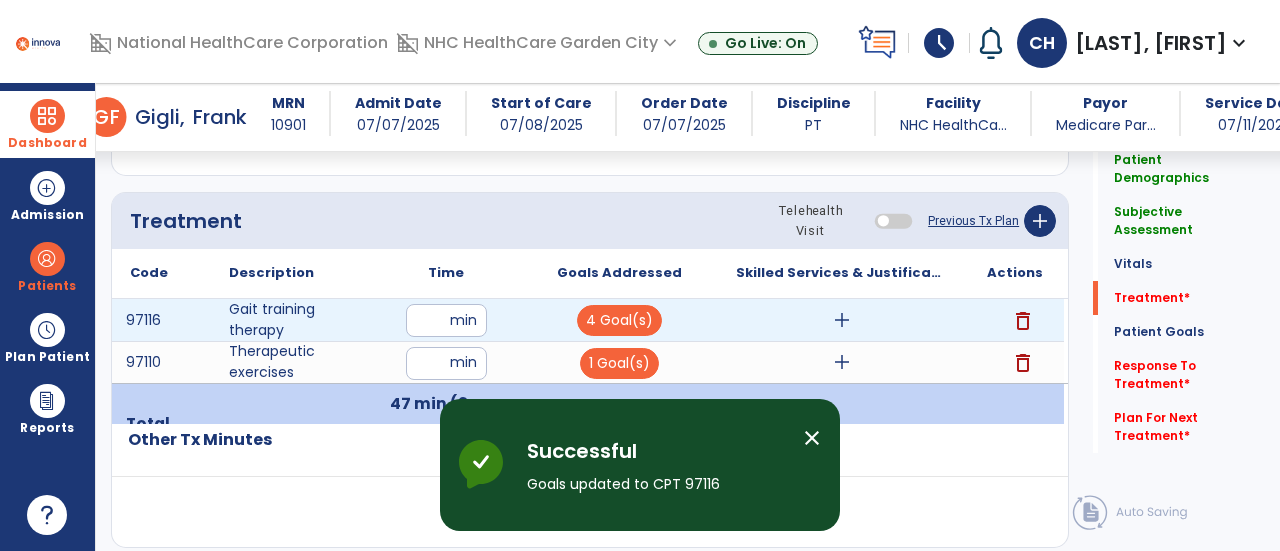 click on "add" at bounding box center (842, 320) 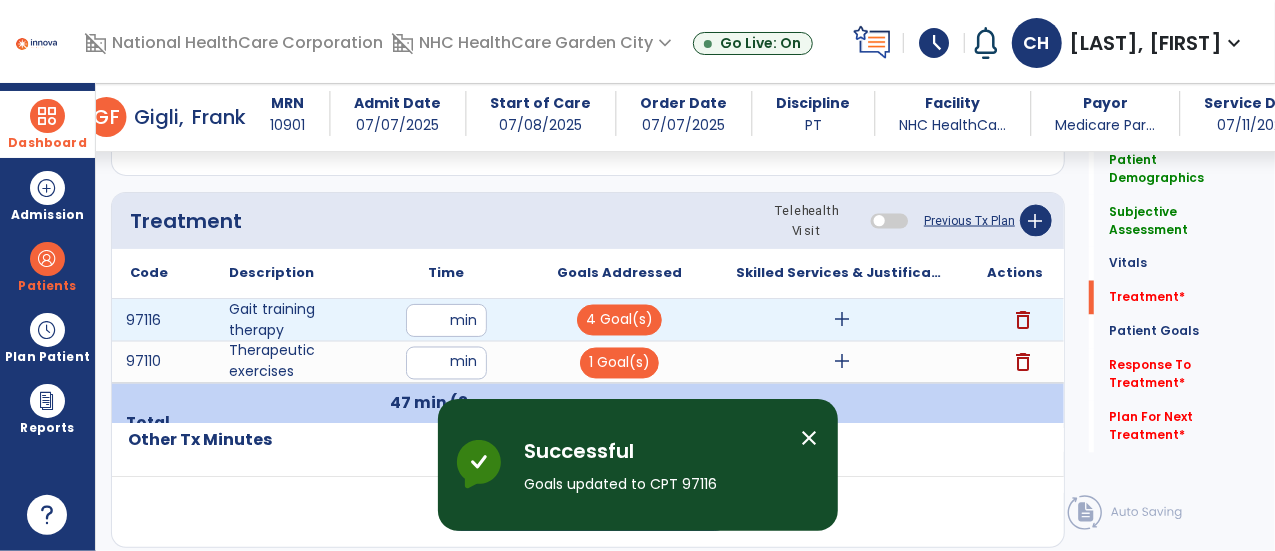 scroll, scrollTop: 1737, scrollLeft: 0, axis: vertical 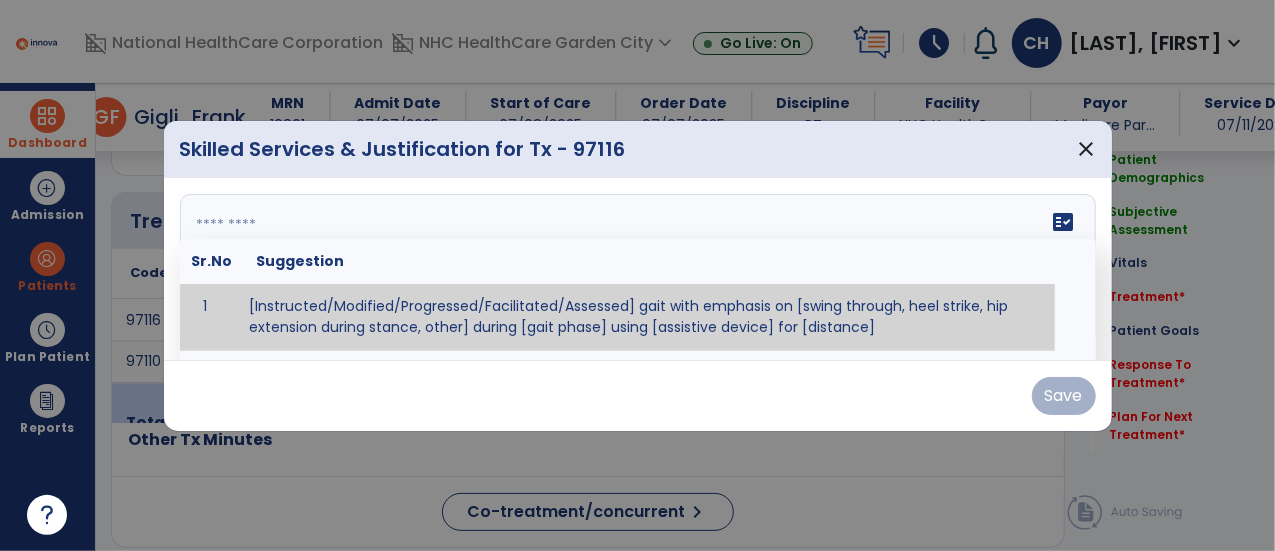 click at bounding box center [638, 269] 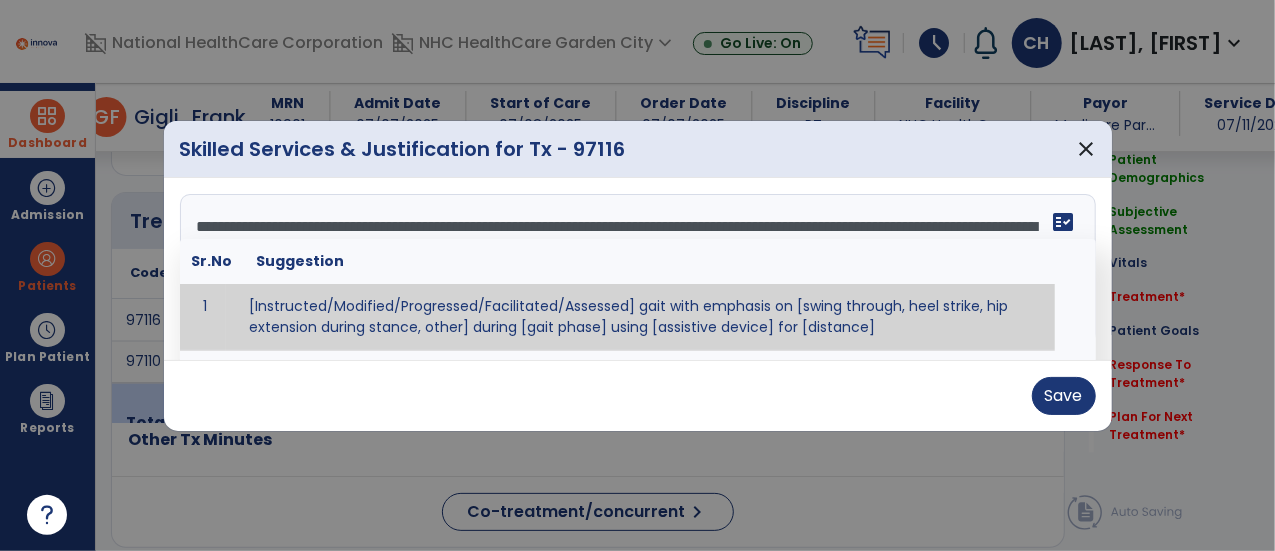 scroll, scrollTop: 38, scrollLeft: 0, axis: vertical 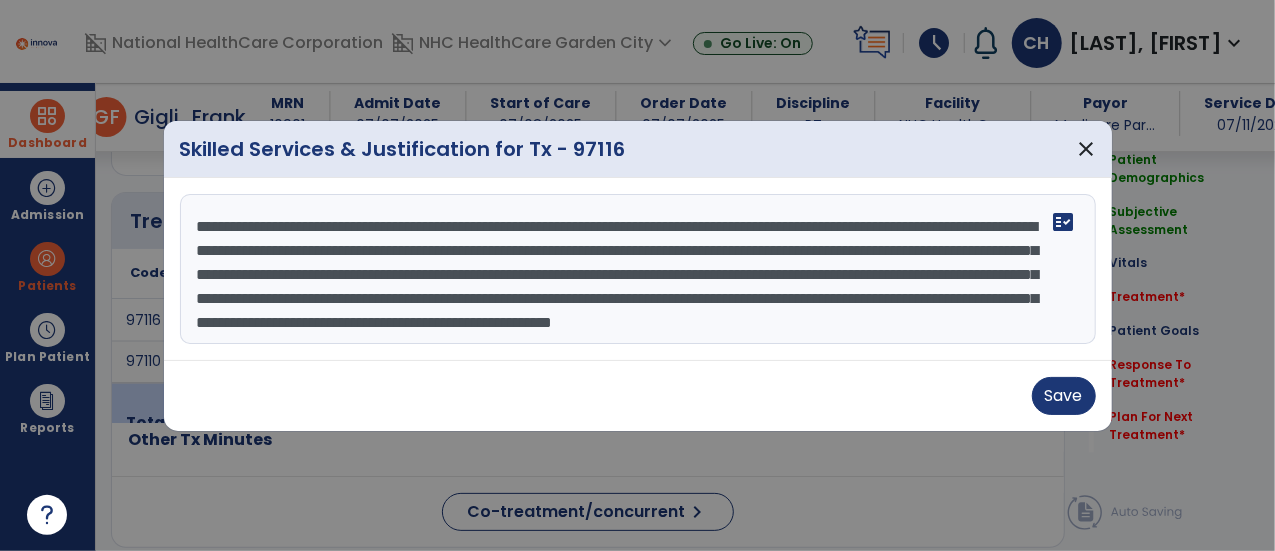 click on "**********" at bounding box center (638, 269) 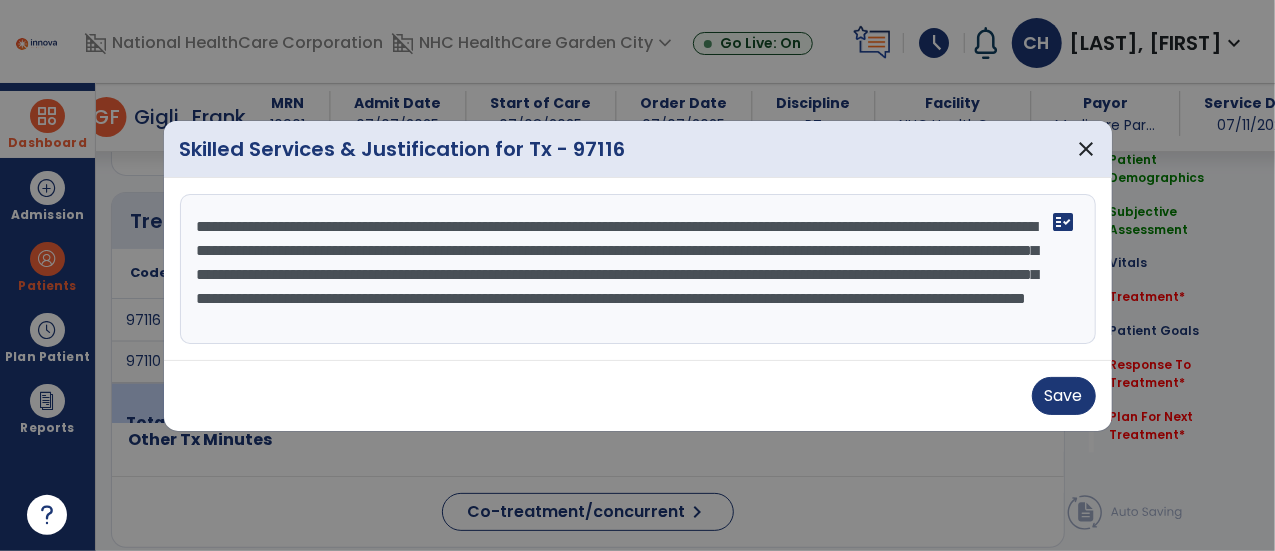 click on "**********" at bounding box center (638, 269) 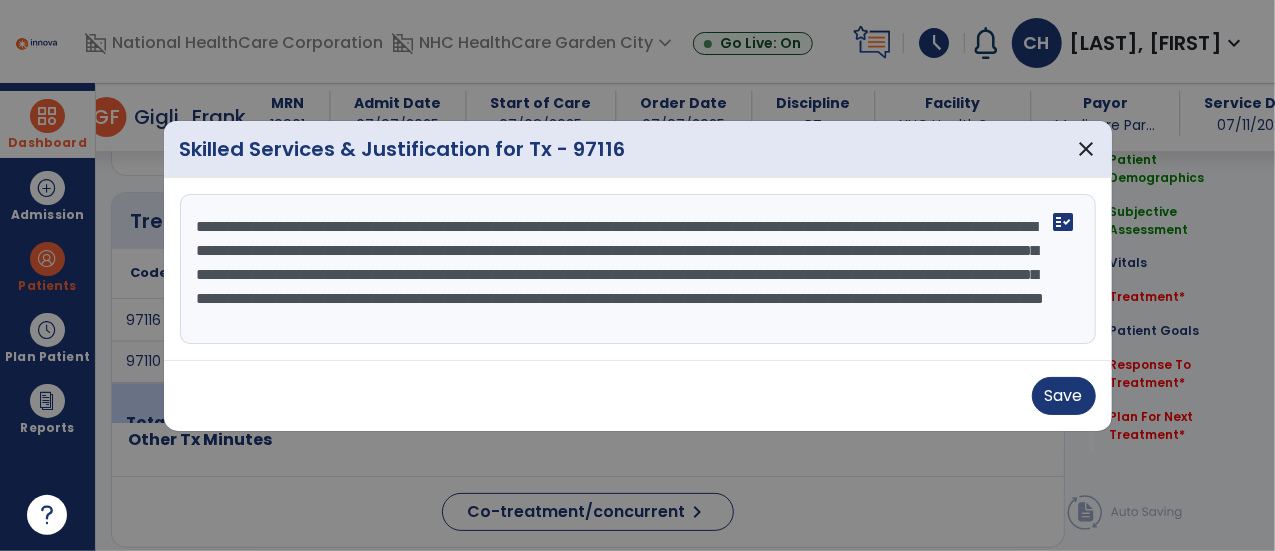 click on "**********" at bounding box center [638, 269] 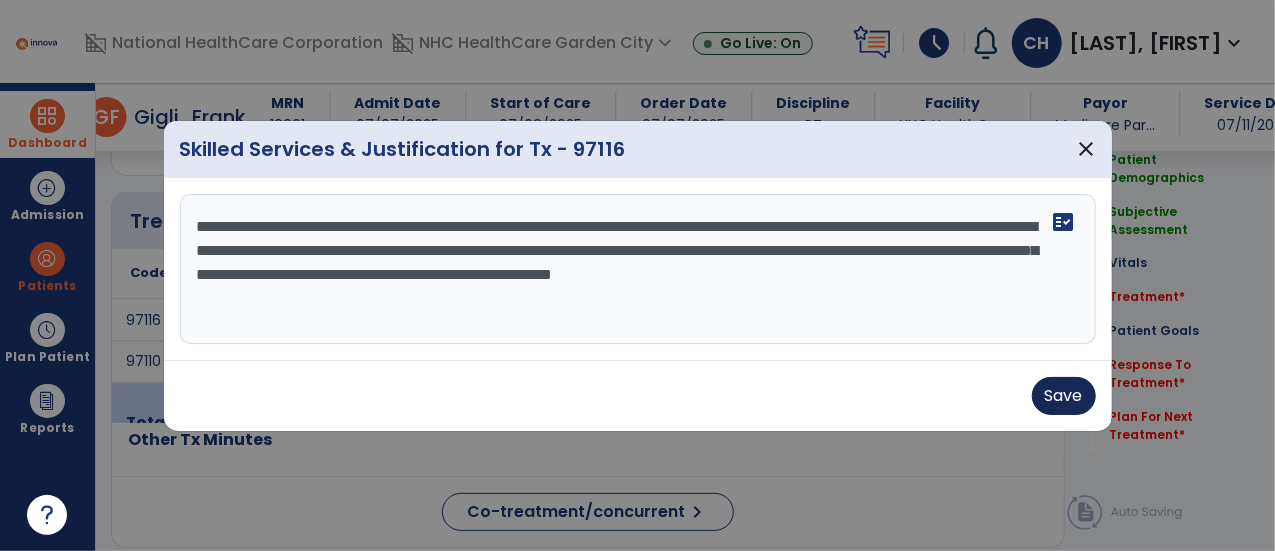 type on "**********" 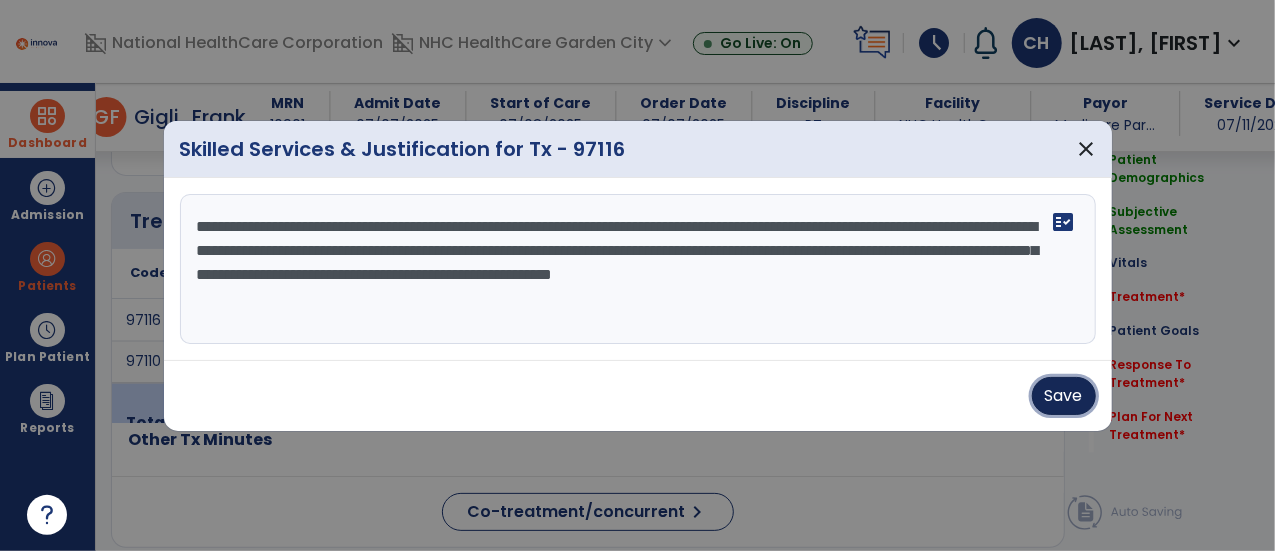 click on "Save" at bounding box center (1064, 396) 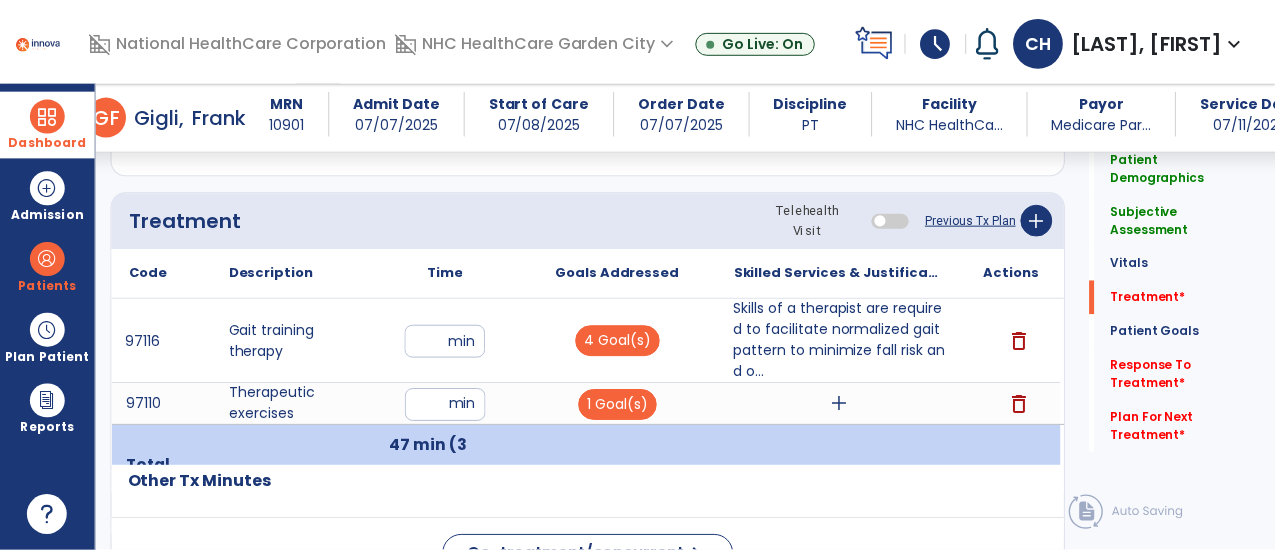 scroll, scrollTop: 1837, scrollLeft: 0, axis: vertical 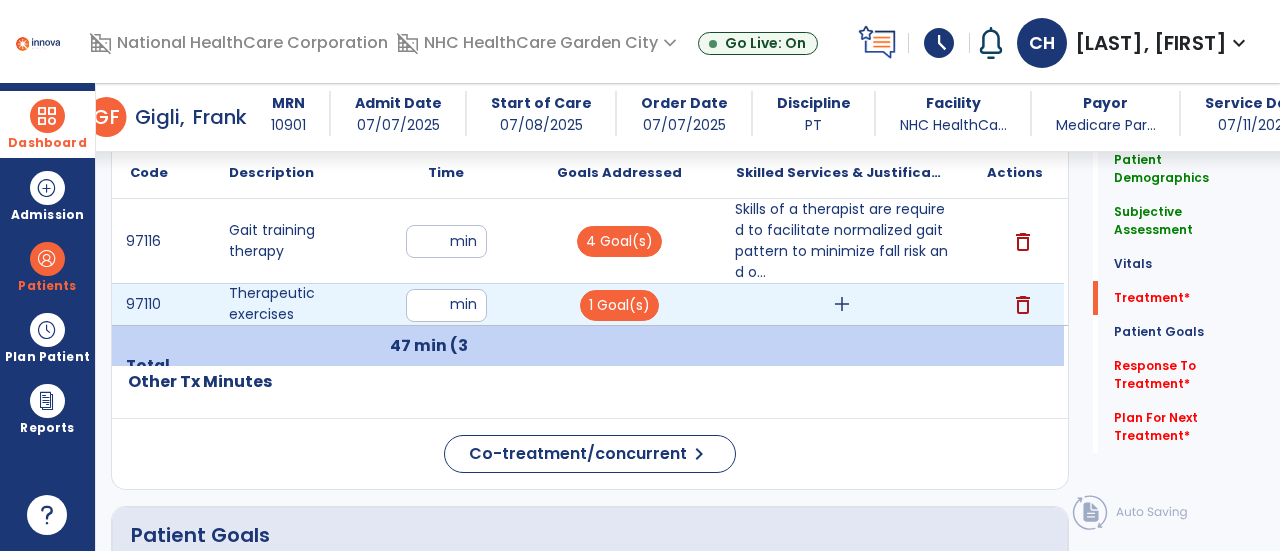 click on "add" at bounding box center [842, 304] 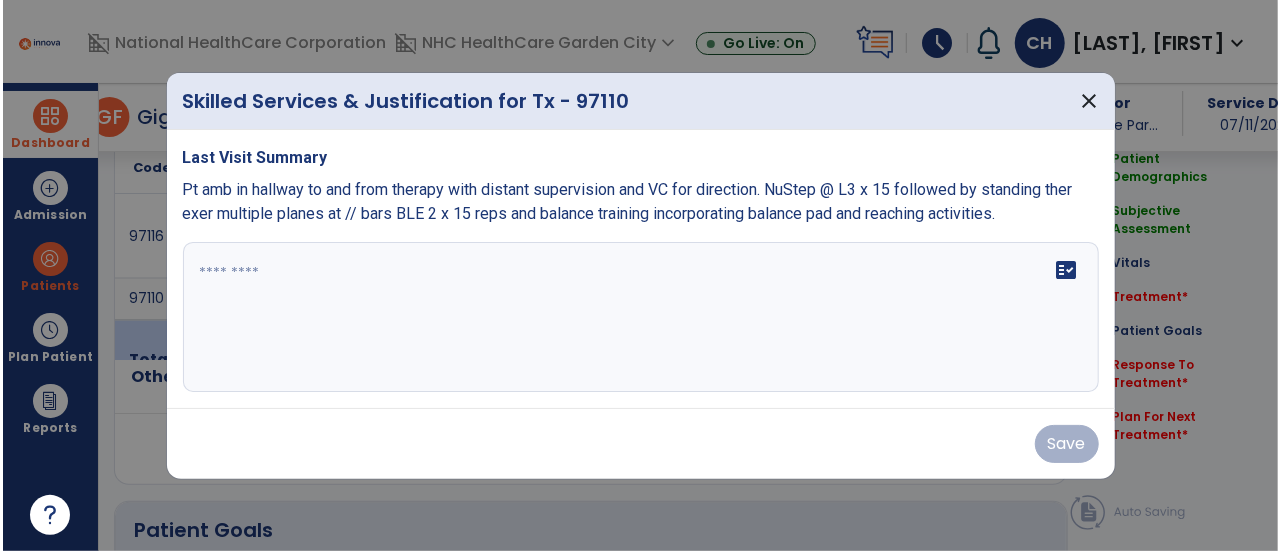 scroll, scrollTop: 1837, scrollLeft: 0, axis: vertical 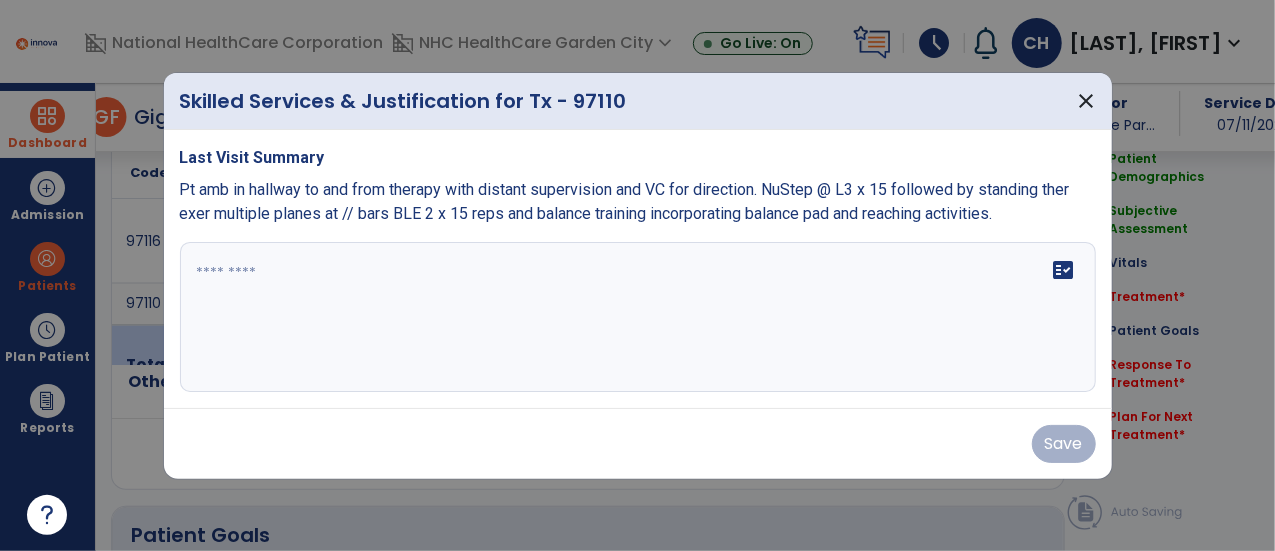 click at bounding box center (638, 317) 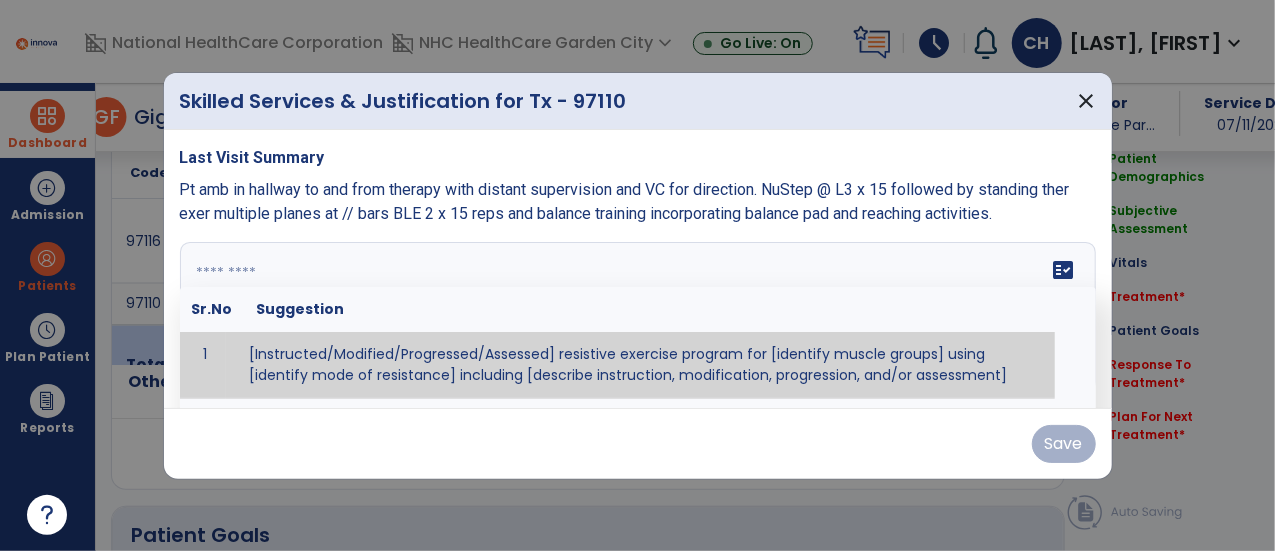 paste on "**********" 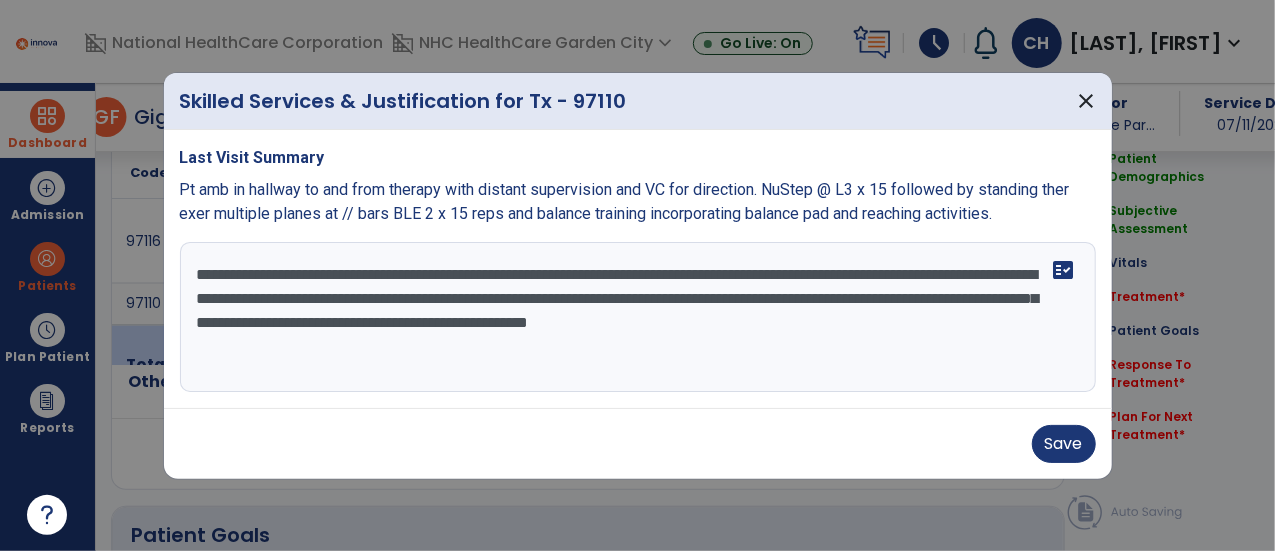 click on "**********" at bounding box center (638, 317) 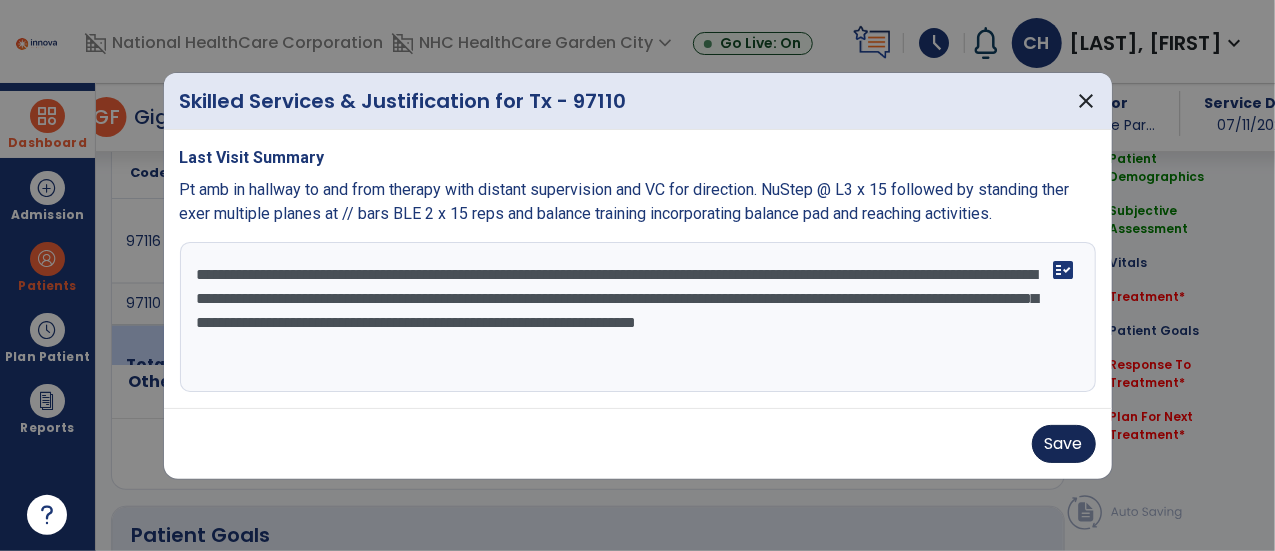 type on "**********" 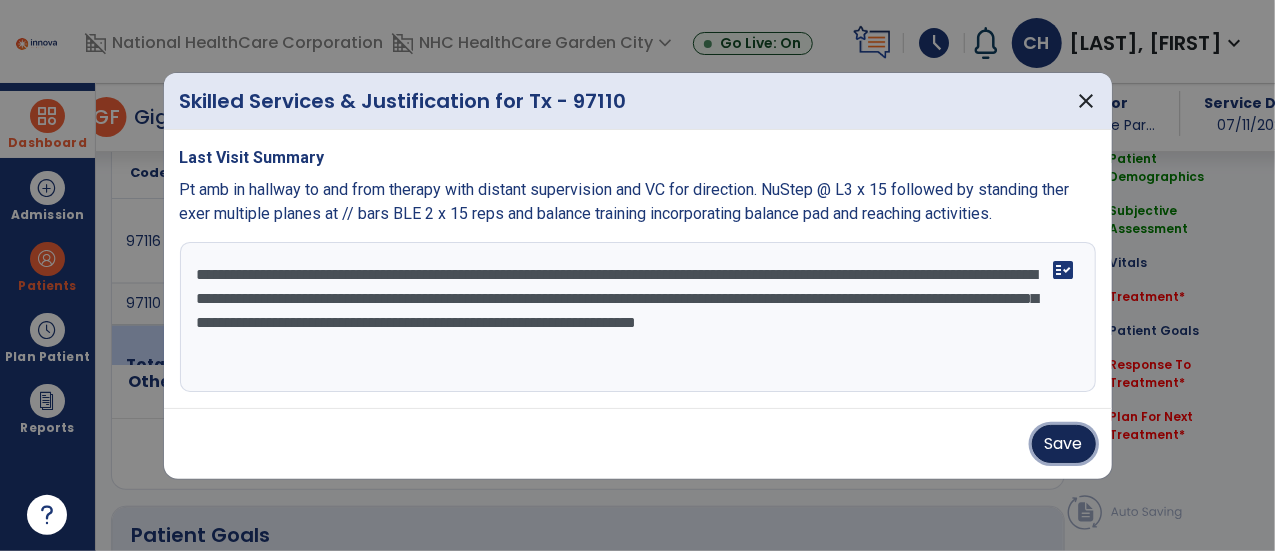 click on "Save" at bounding box center [1064, 444] 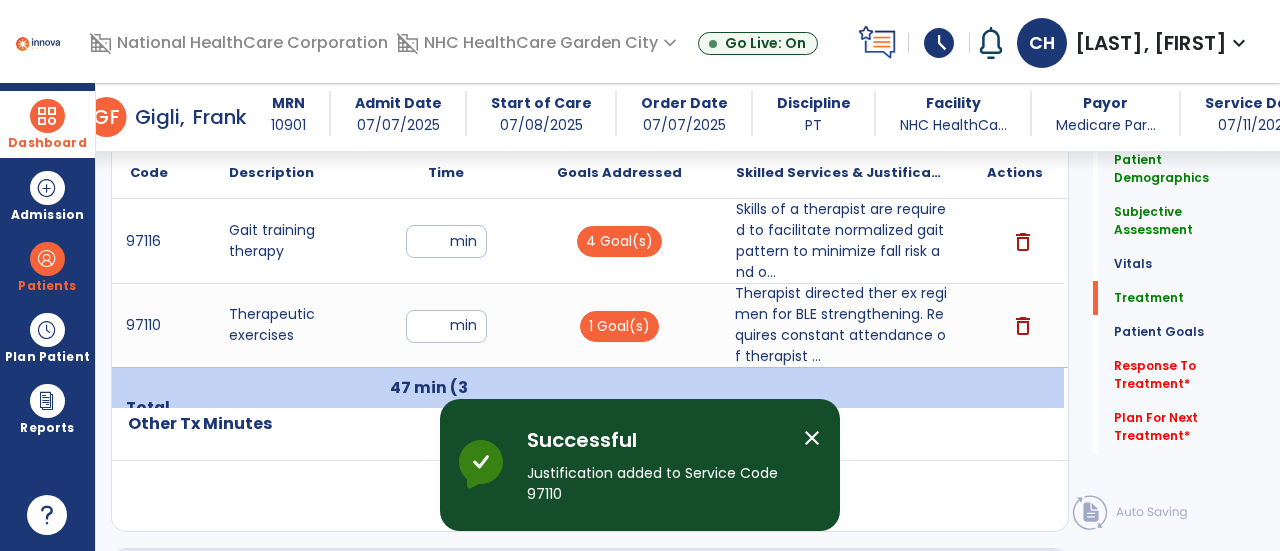 click on "Response To Treatment   *" 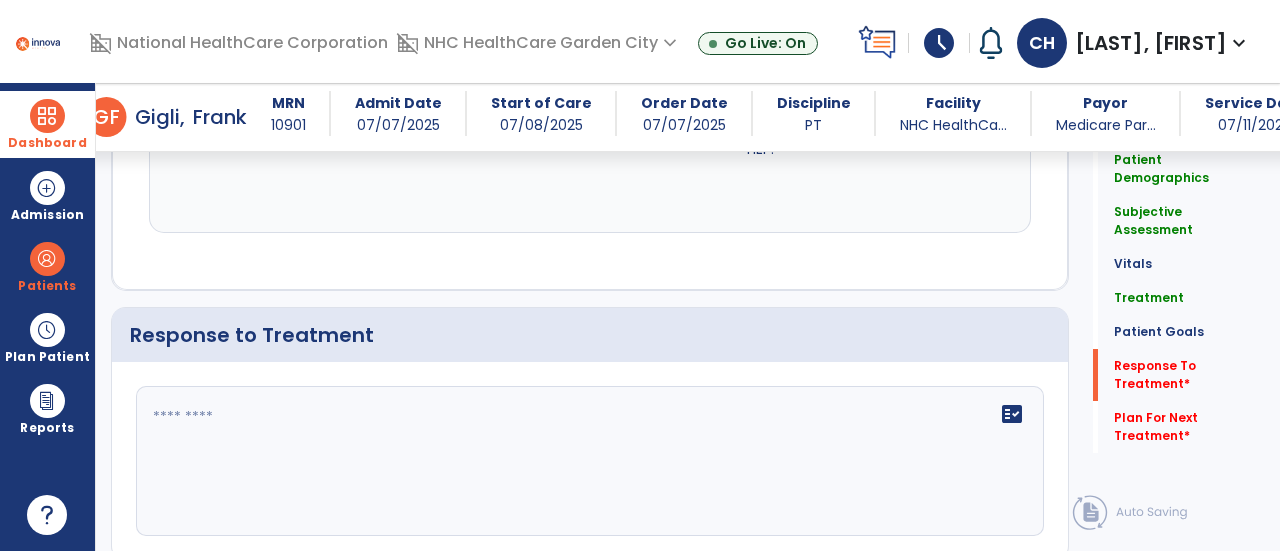scroll, scrollTop: 3393, scrollLeft: 0, axis: vertical 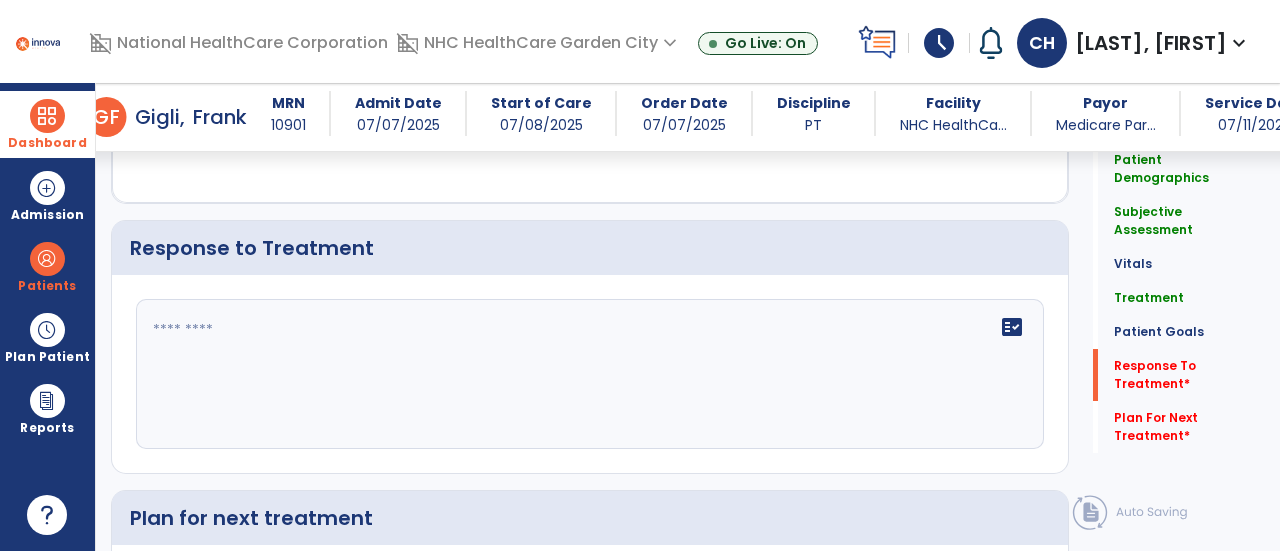 click on "fact_check" 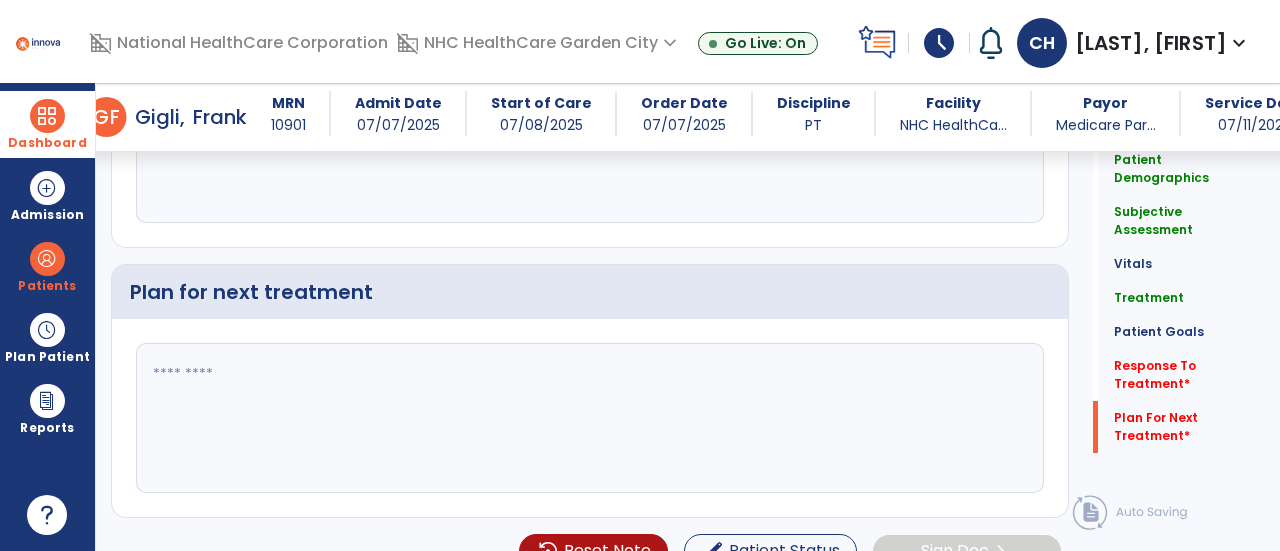 type on "**********" 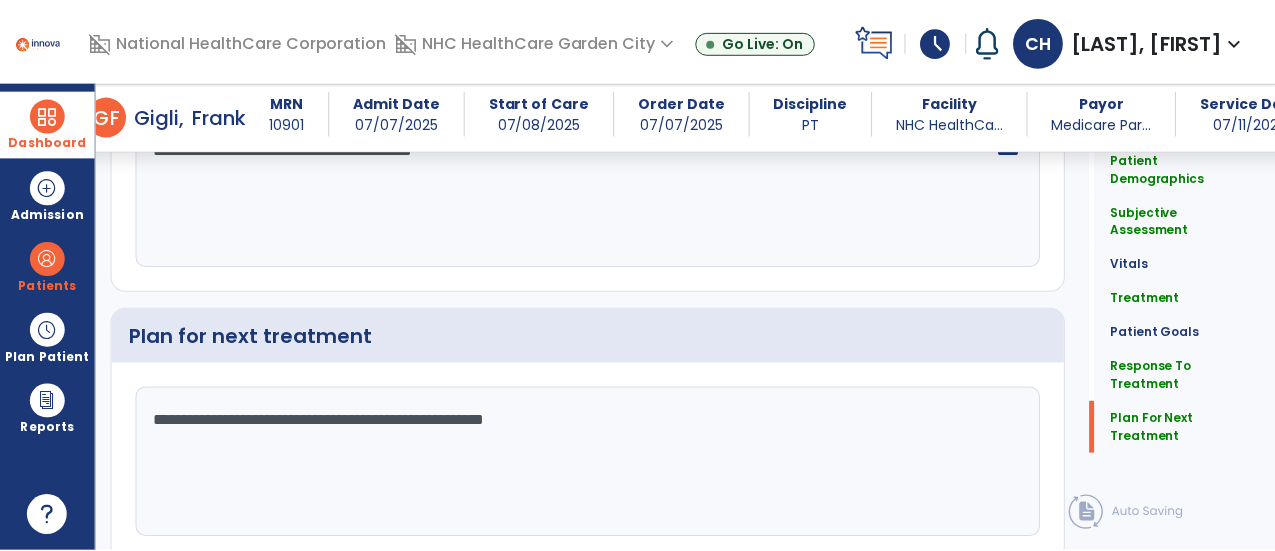 scroll, scrollTop: 3619, scrollLeft: 0, axis: vertical 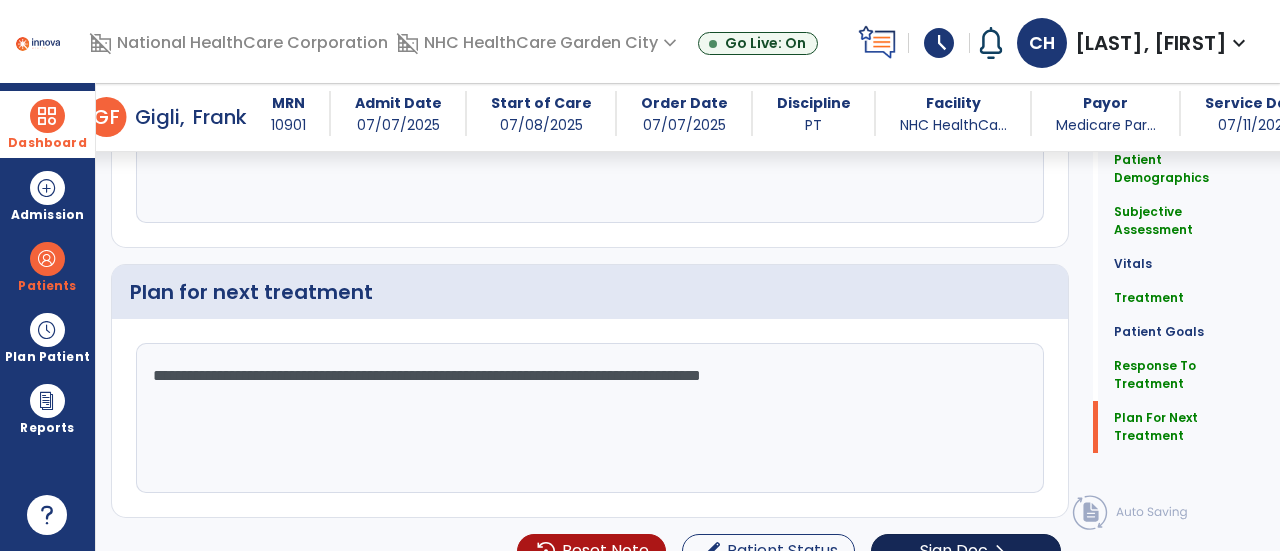 type on "**********" 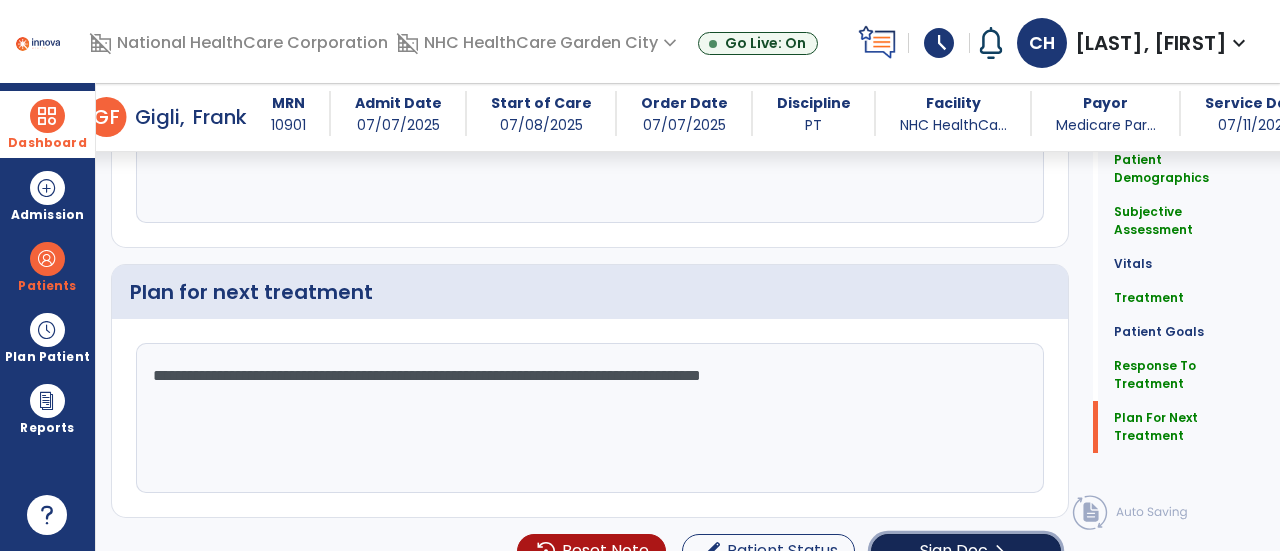 click on "chevron_right" 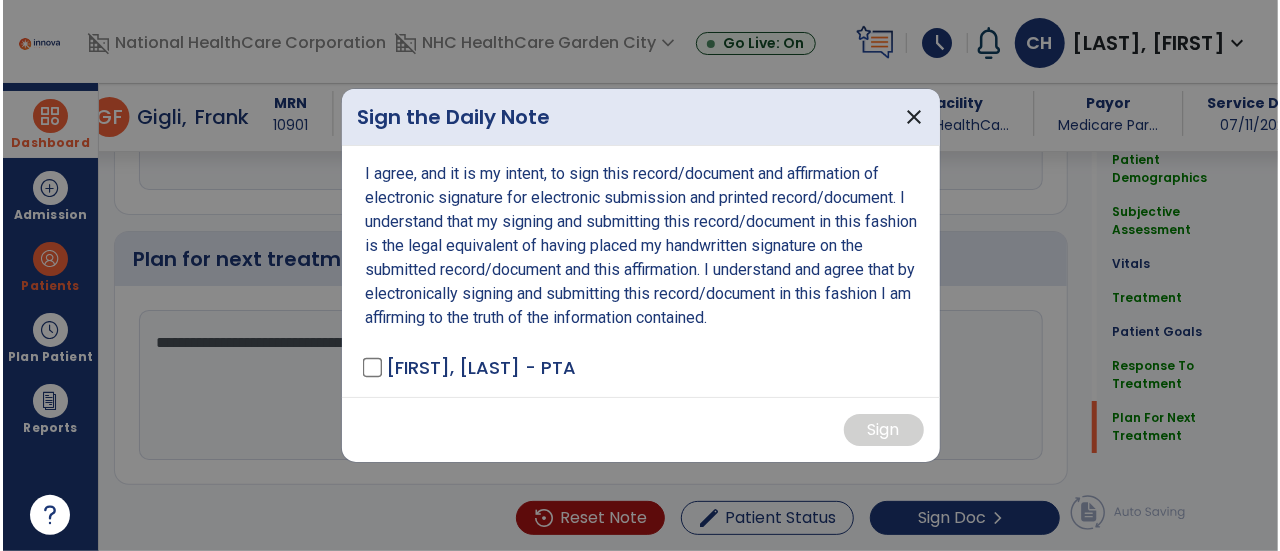 scroll, scrollTop: 3619, scrollLeft: 0, axis: vertical 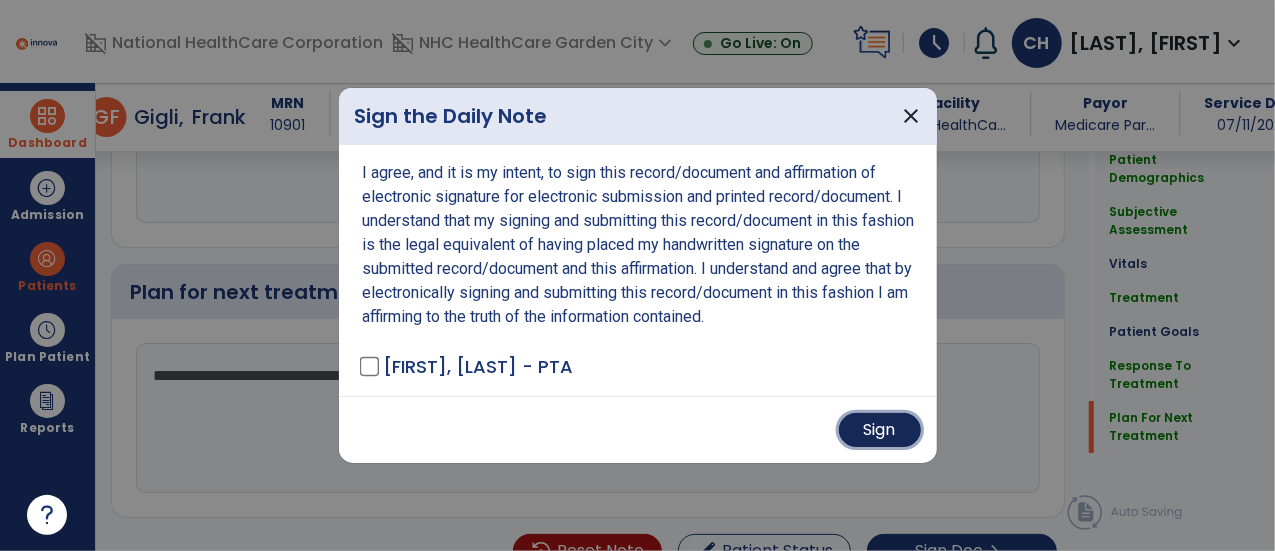 click on "Sign" at bounding box center [880, 430] 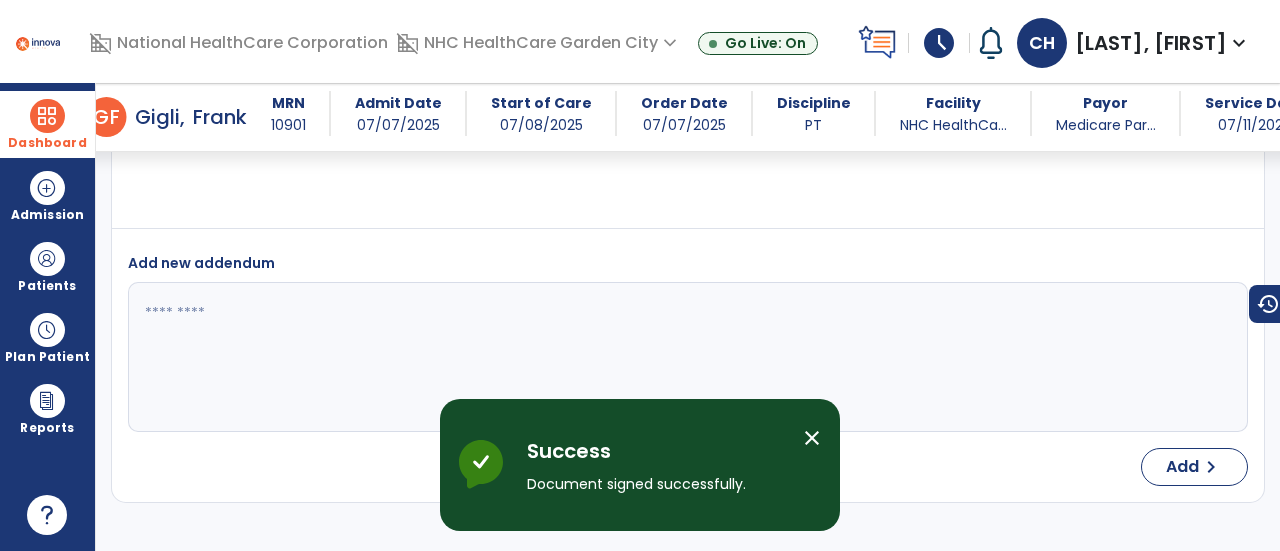 scroll, scrollTop: 5630, scrollLeft: 0, axis: vertical 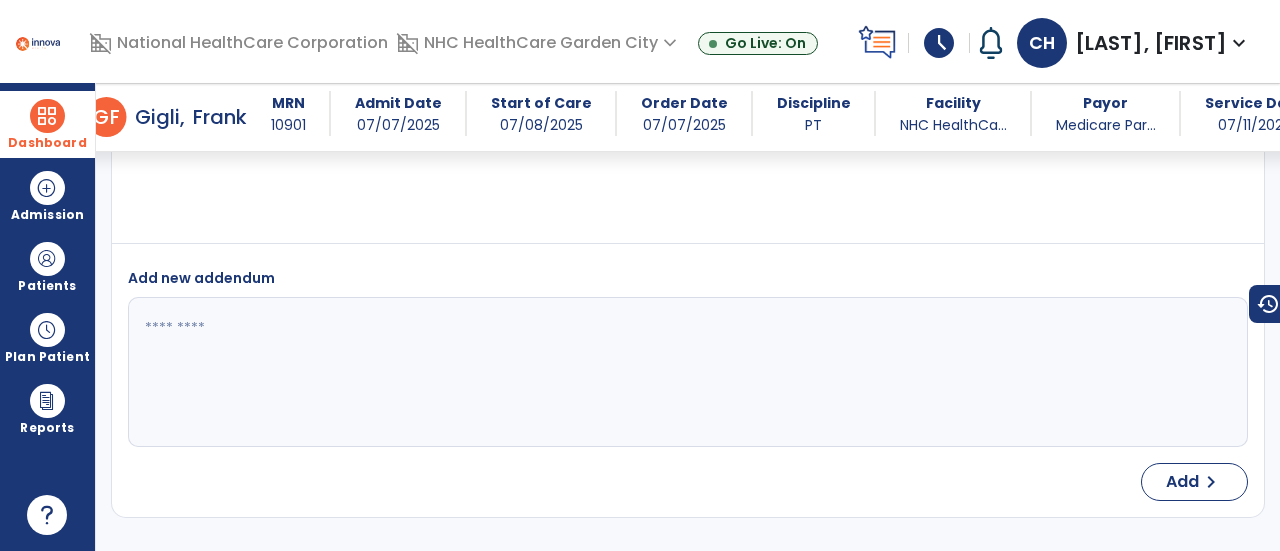 click on "Dashboard" at bounding box center (47, 143) 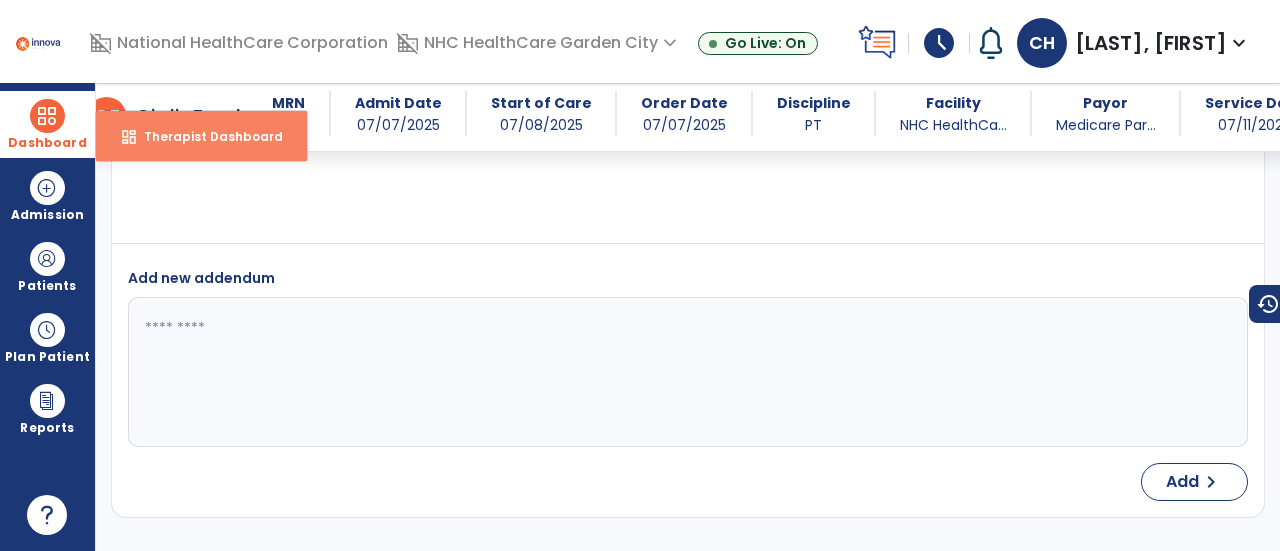 click on "dashboard" at bounding box center (129, 137) 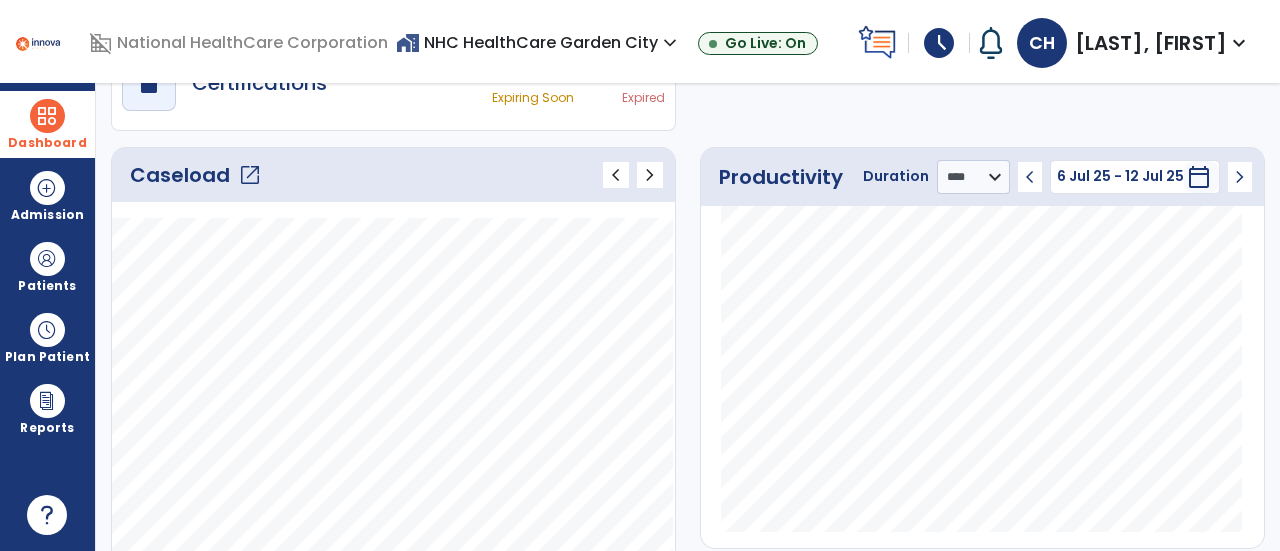 scroll, scrollTop: 120, scrollLeft: 0, axis: vertical 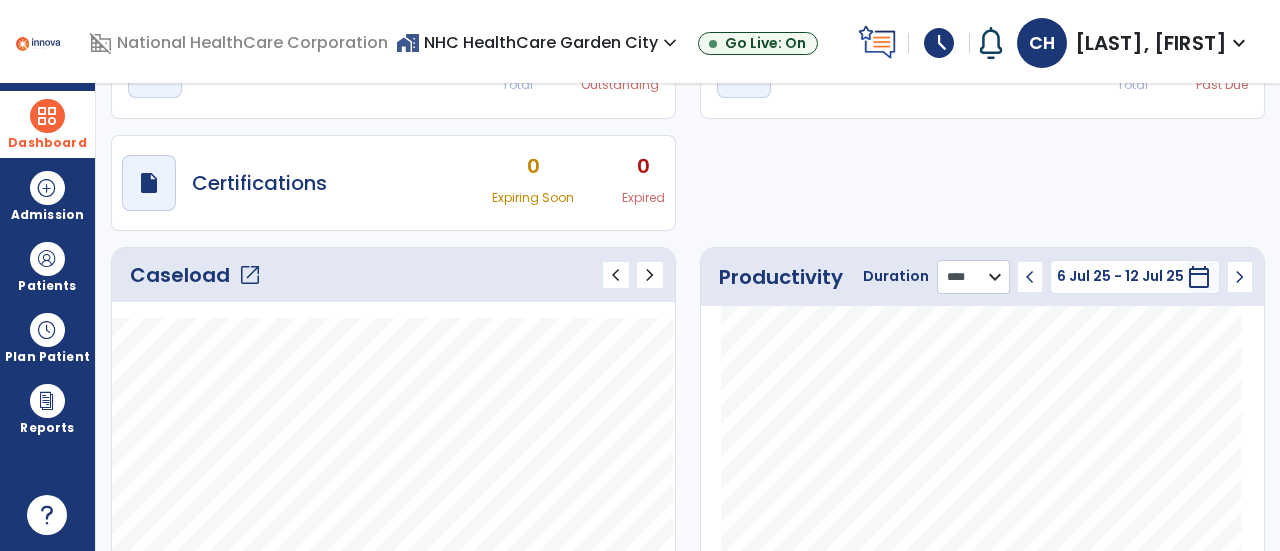 click on "******** **** ***" 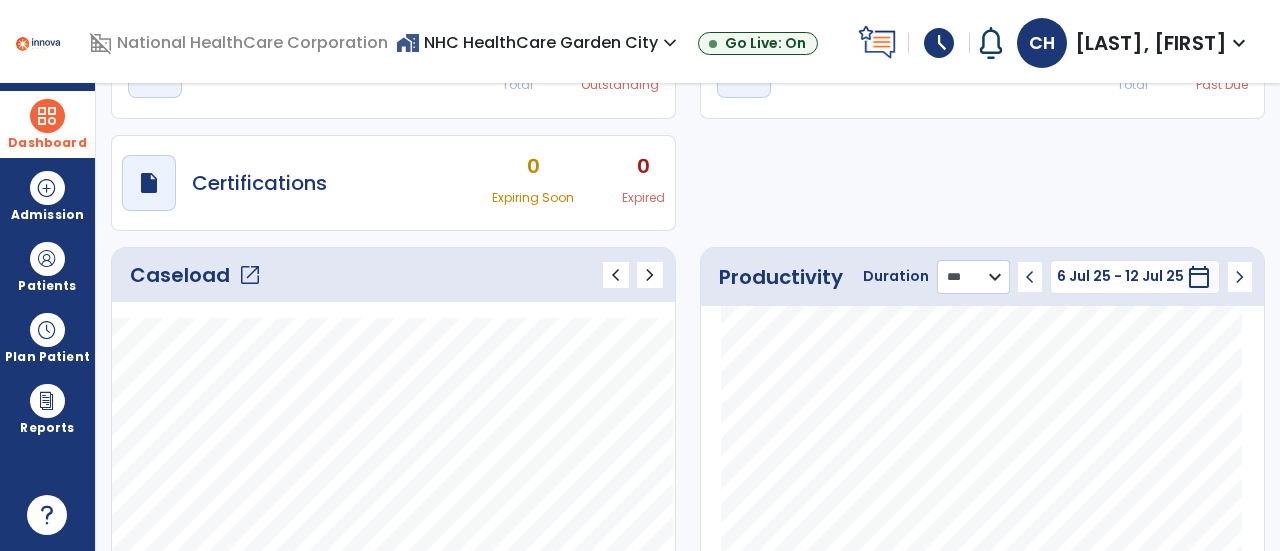 click on "******** **** ***" 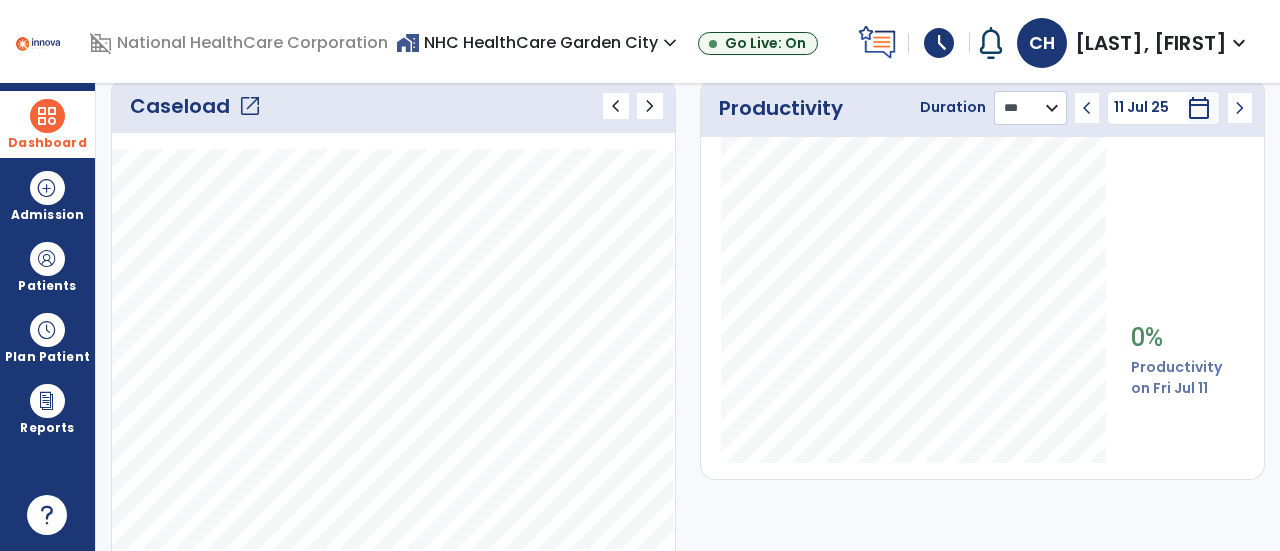 scroll, scrollTop: 420, scrollLeft: 0, axis: vertical 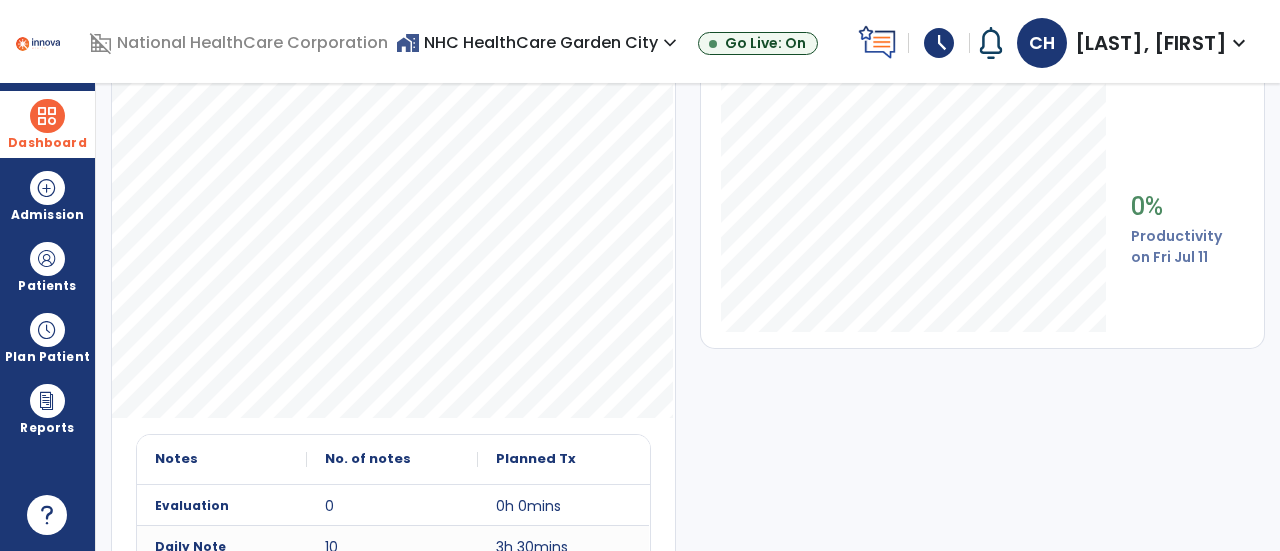 click on "Dashboard" at bounding box center (47, 124) 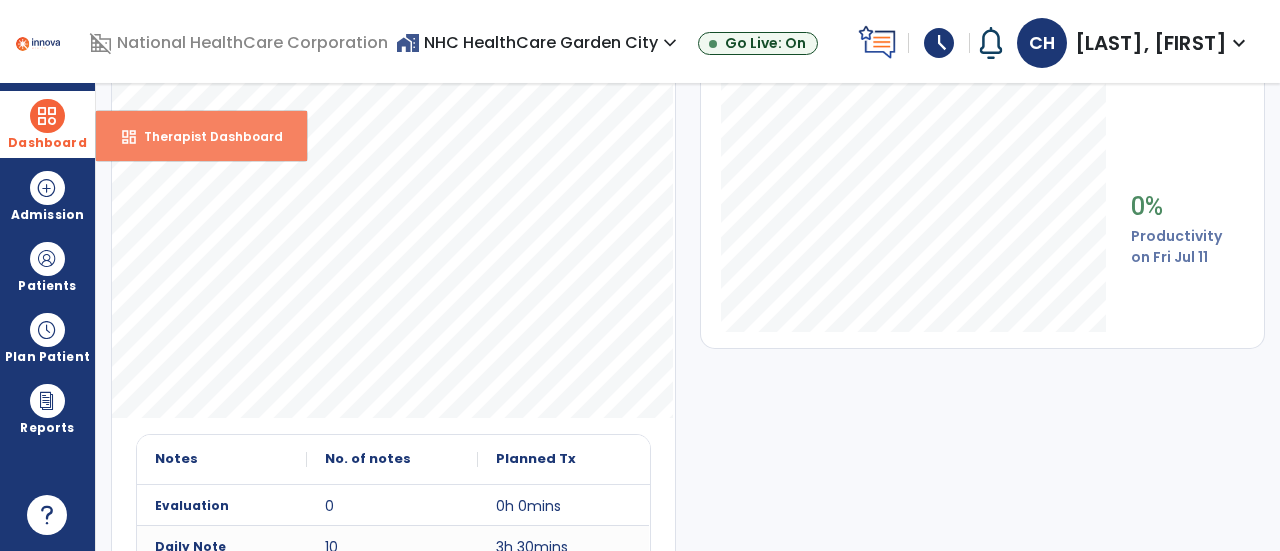 click on "dashboard  Therapist Dashboard" at bounding box center (201, 136) 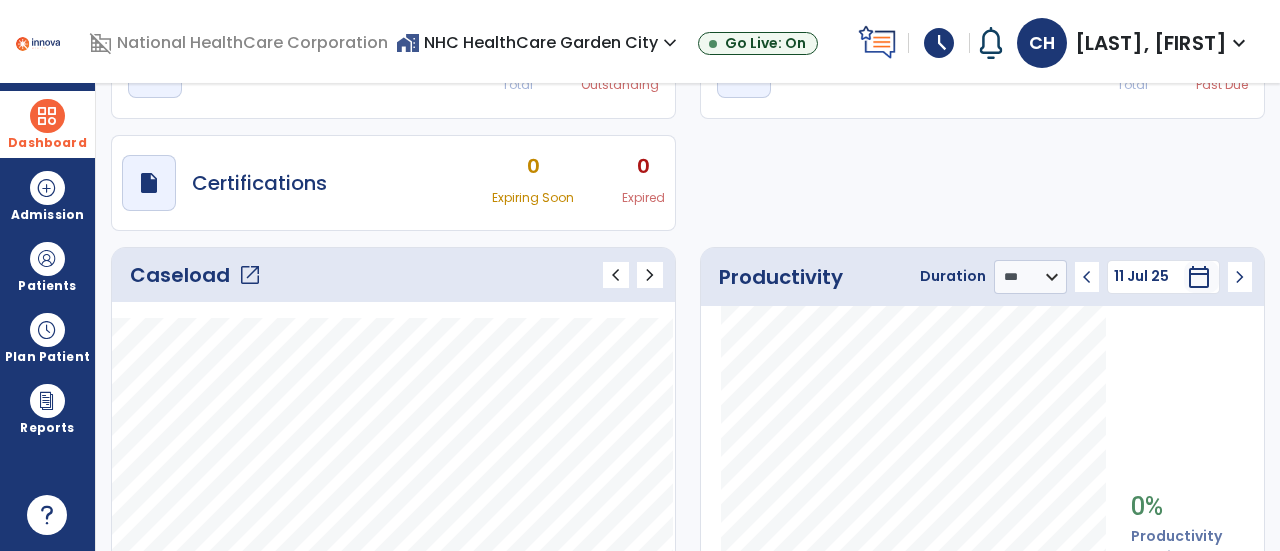 click on "Caseload   open_in_new" 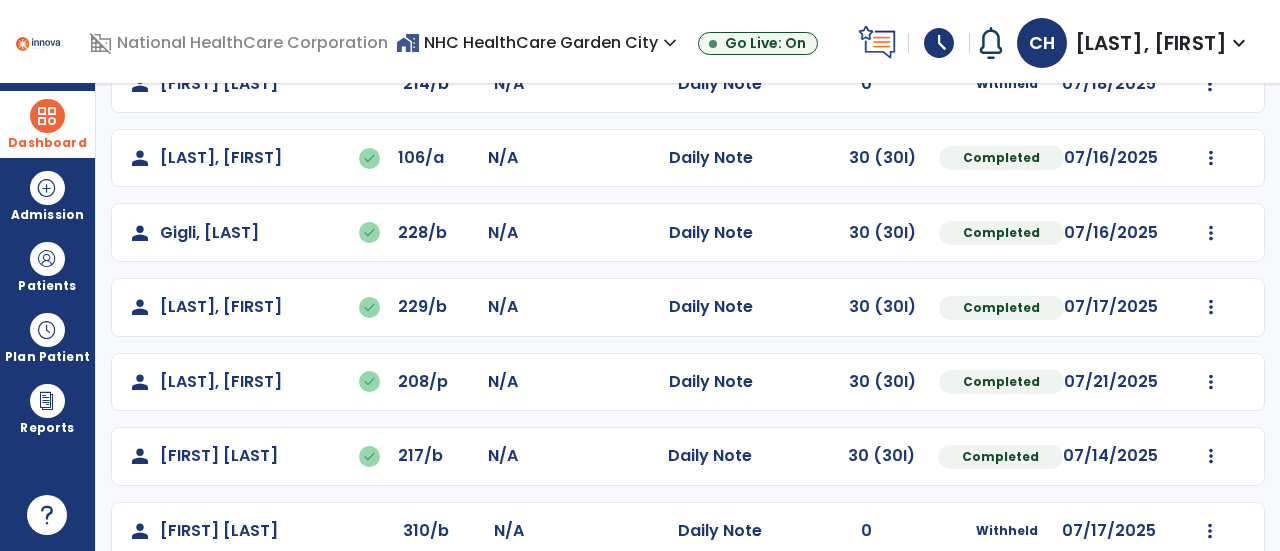 scroll, scrollTop: 408, scrollLeft: 0, axis: vertical 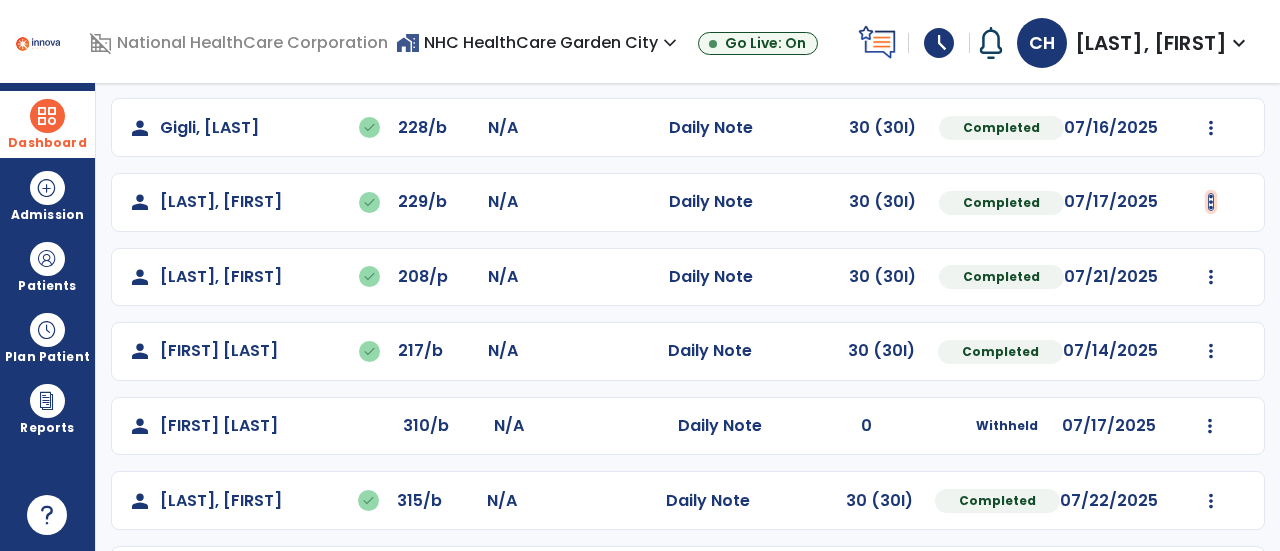 click at bounding box center (1210, -96) 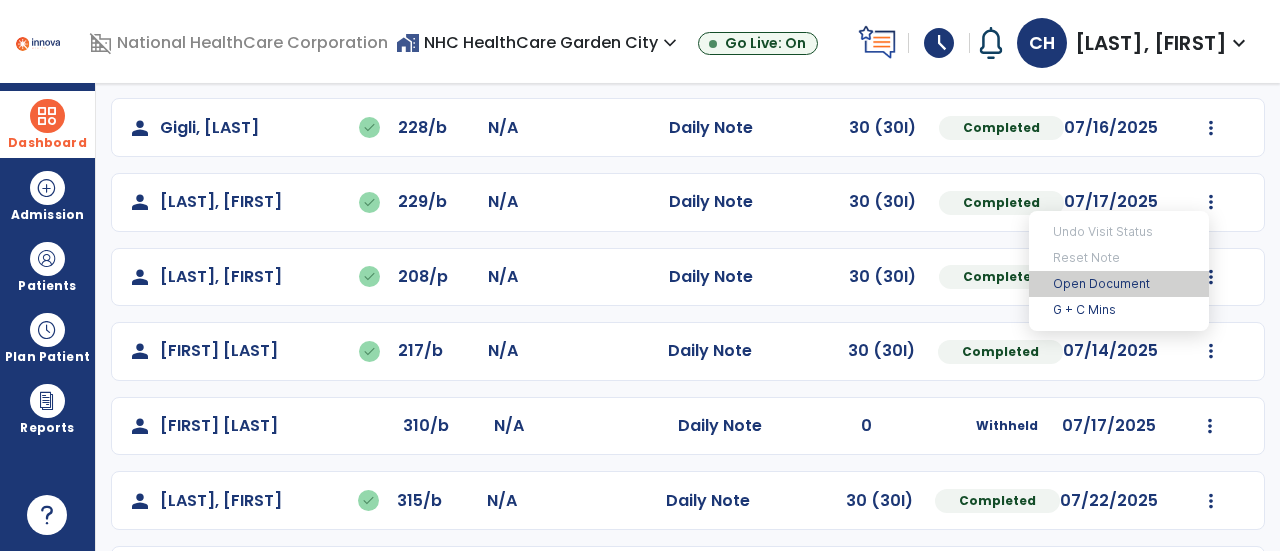 click on "Open Document" at bounding box center [1119, 284] 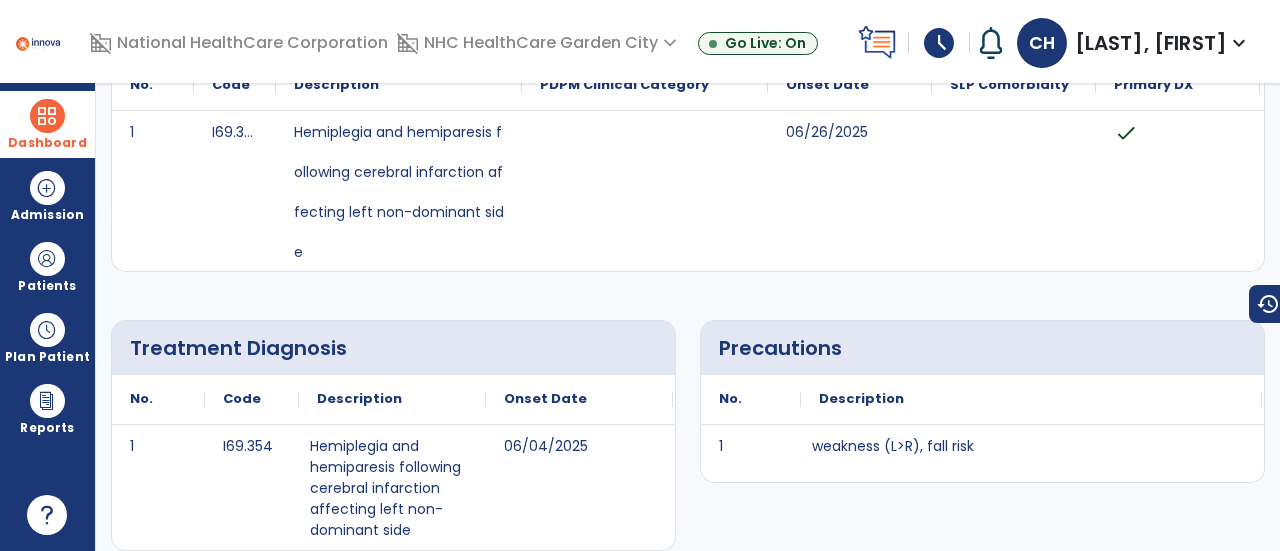 scroll, scrollTop: 0, scrollLeft: 0, axis: both 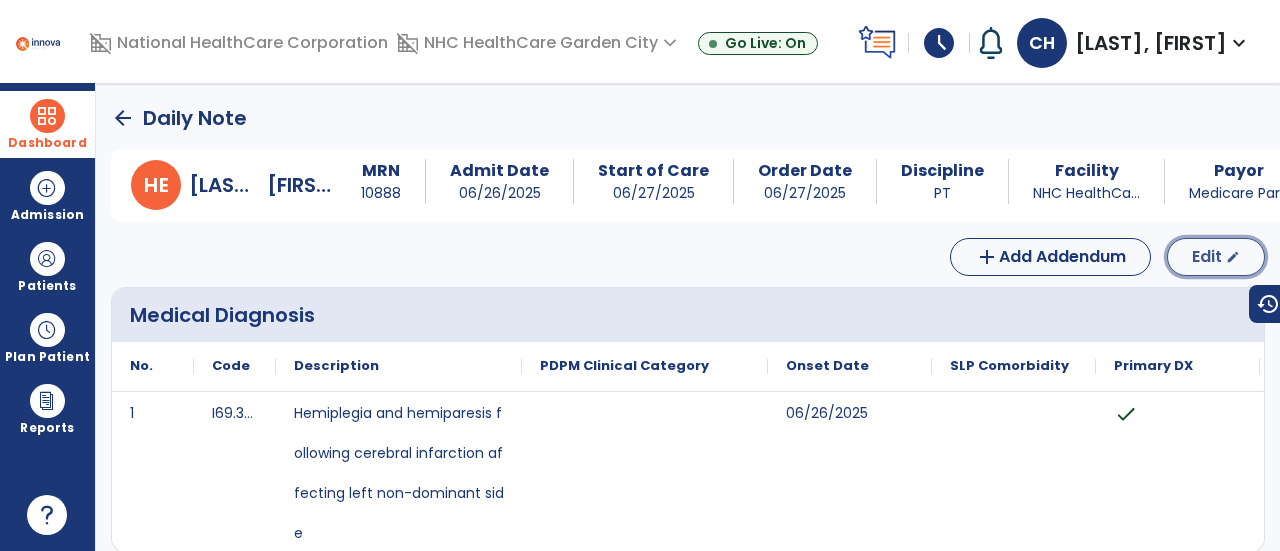 click on "Edit  edit" 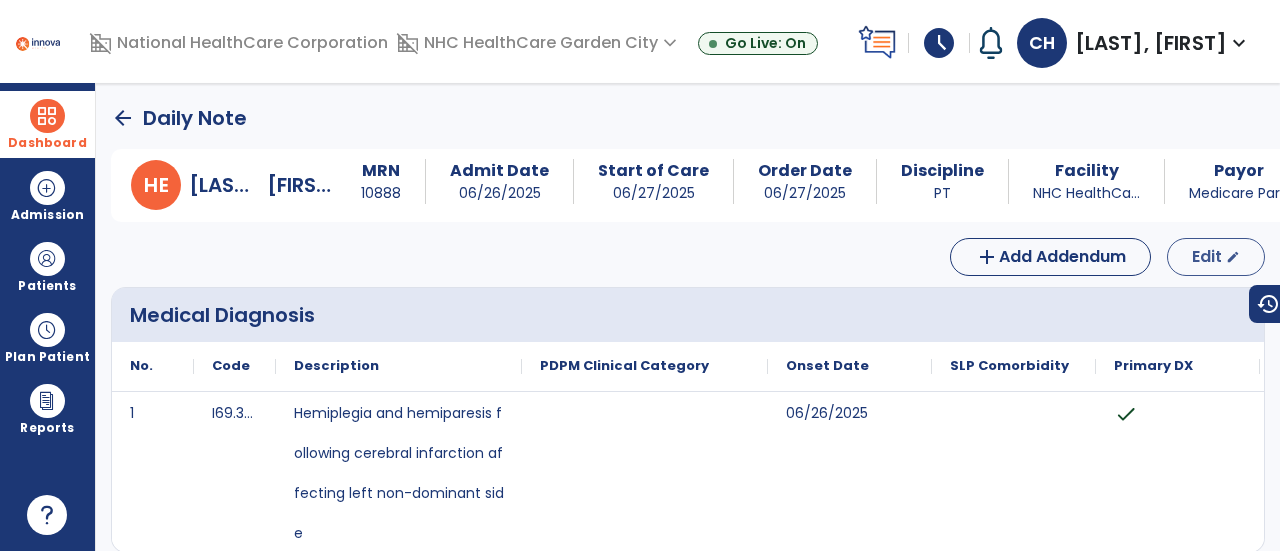 select on "*" 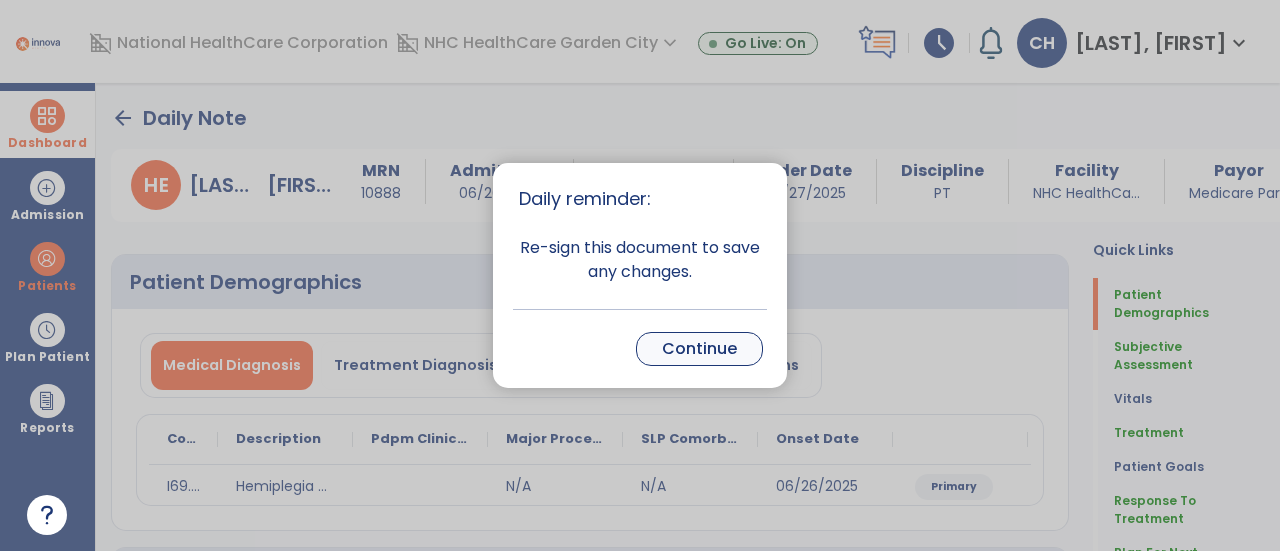 click on "Continue" at bounding box center (699, 349) 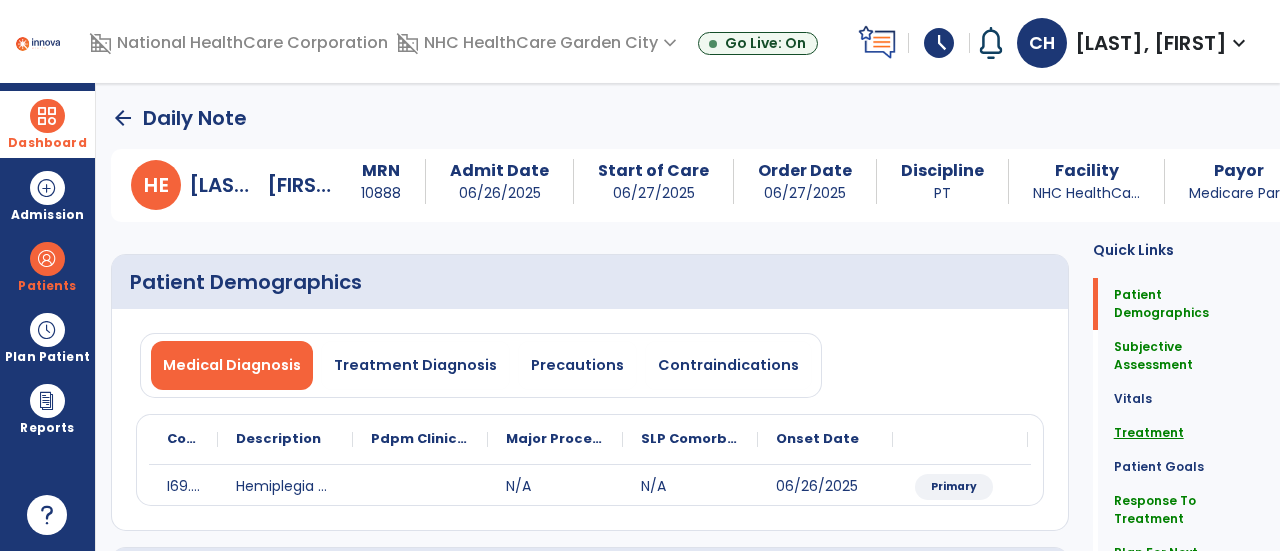 click on "Treatment" 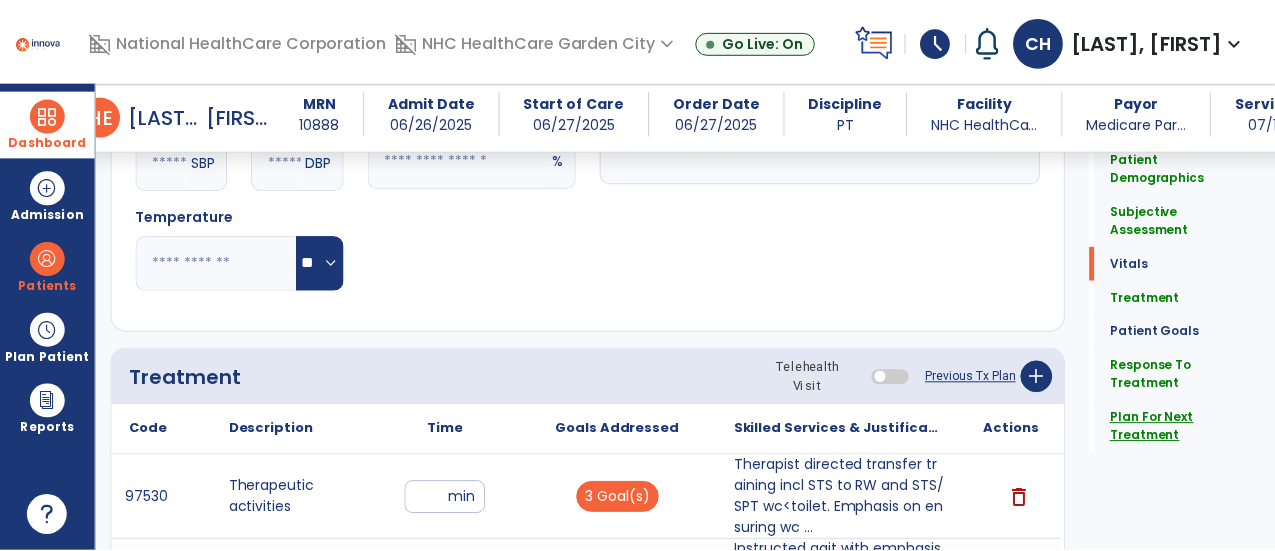 scroll, scrollTop: 1168, scrollLeft: 0, axis: vertical 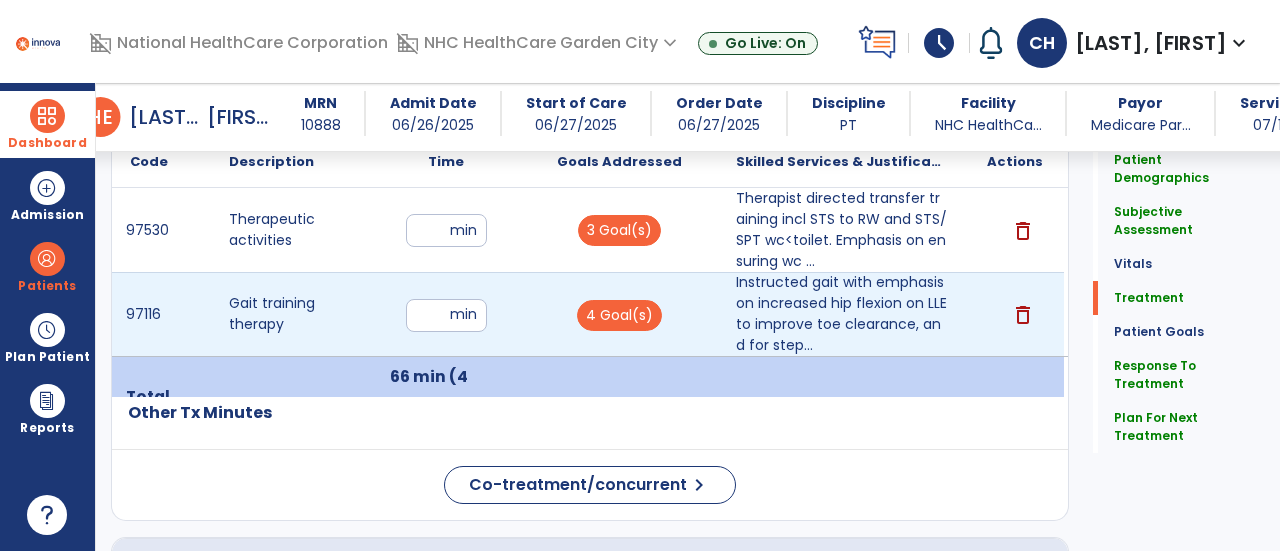 click on "**" at bounding box center [446, 315] 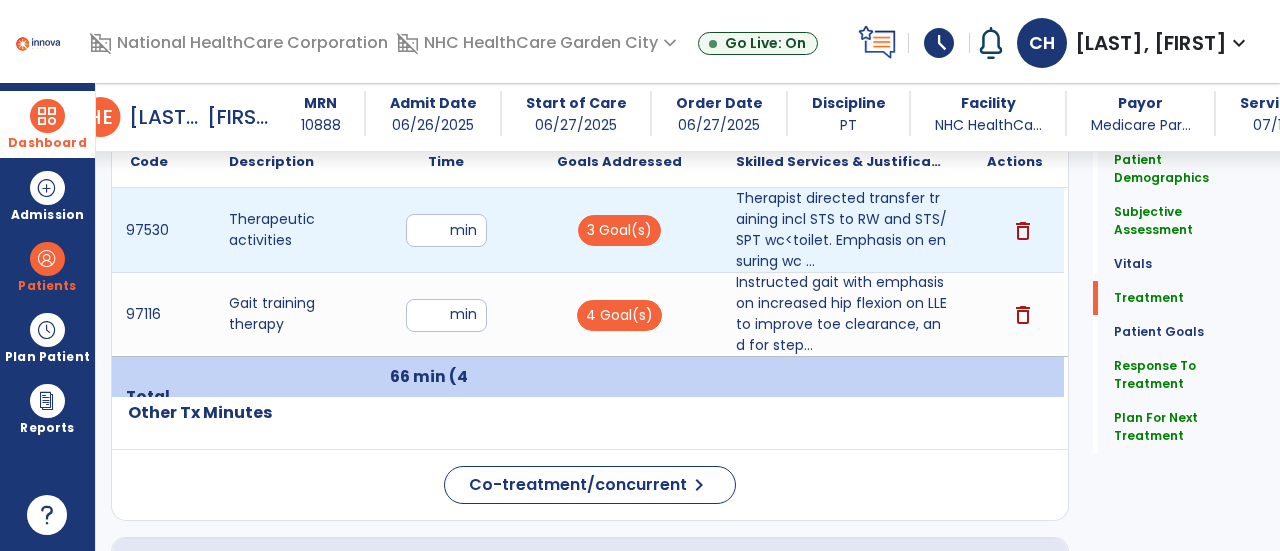 click on "**" at bounding box center (446, 230) 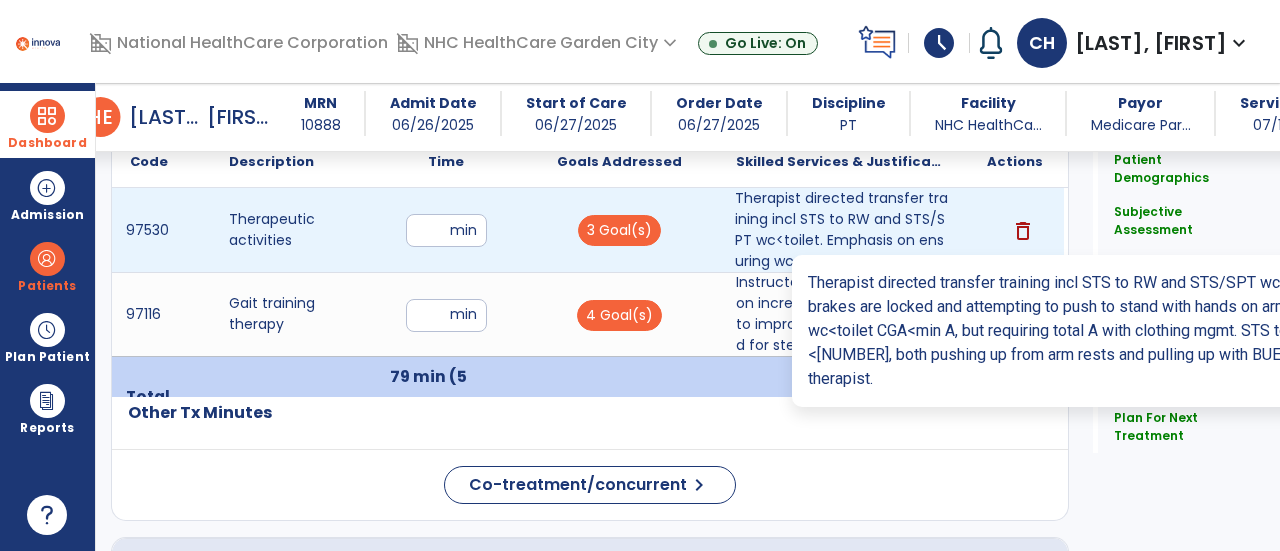 click on "Therapist directed transfer training incl STS to RW and STS/SPT wc<toilet. Emphasis on ensuring wc ..." at bounding box center [841, 230] 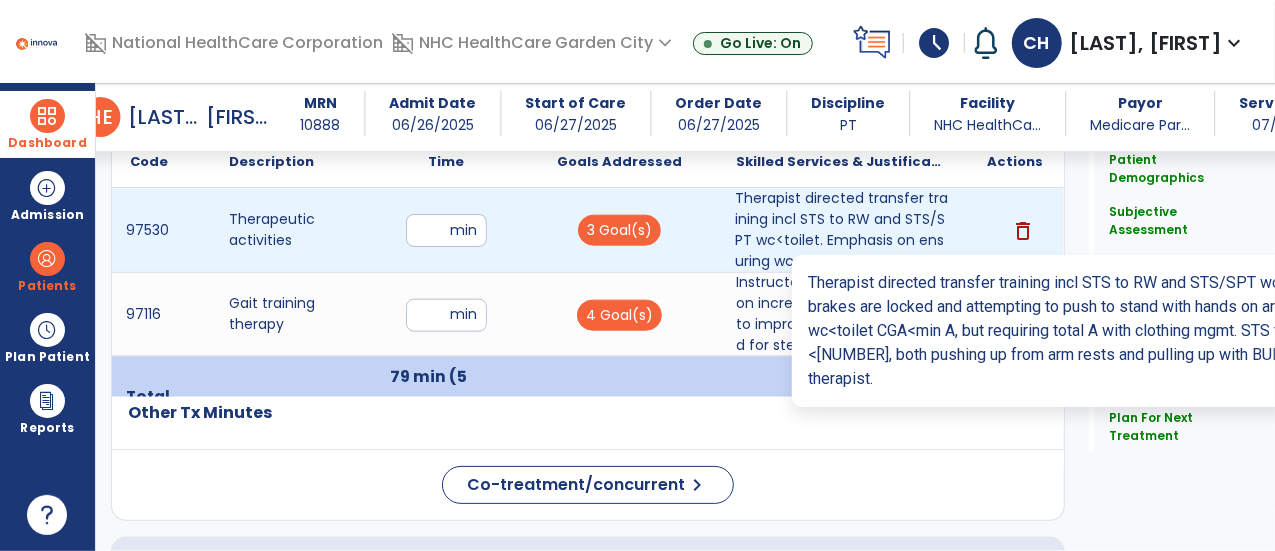 scroll, scrollTop: 1168, scrollLeft: 0, axis: vertical 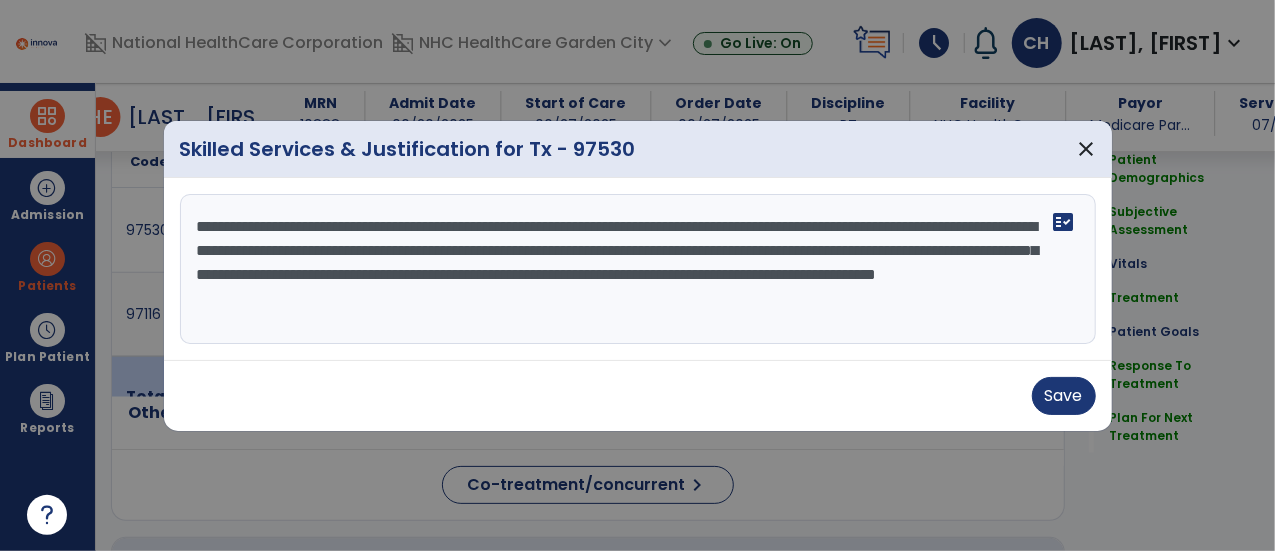 click on "**********" at bounding box center (638, 269) 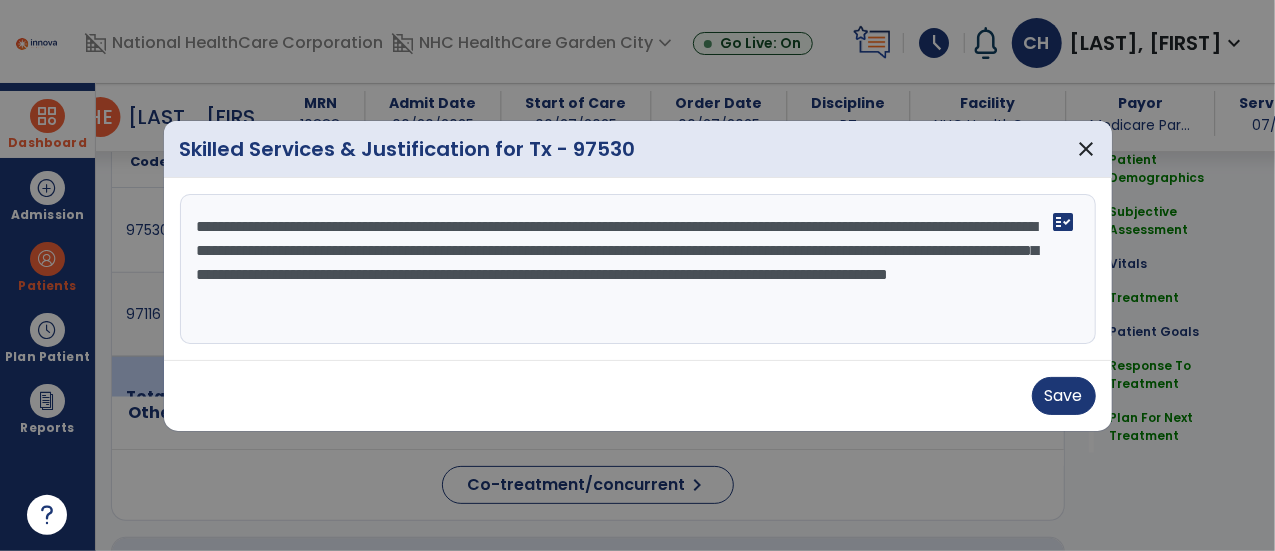 scroll, scrollTop: 14, scrollLeft: 0, axis: vertical 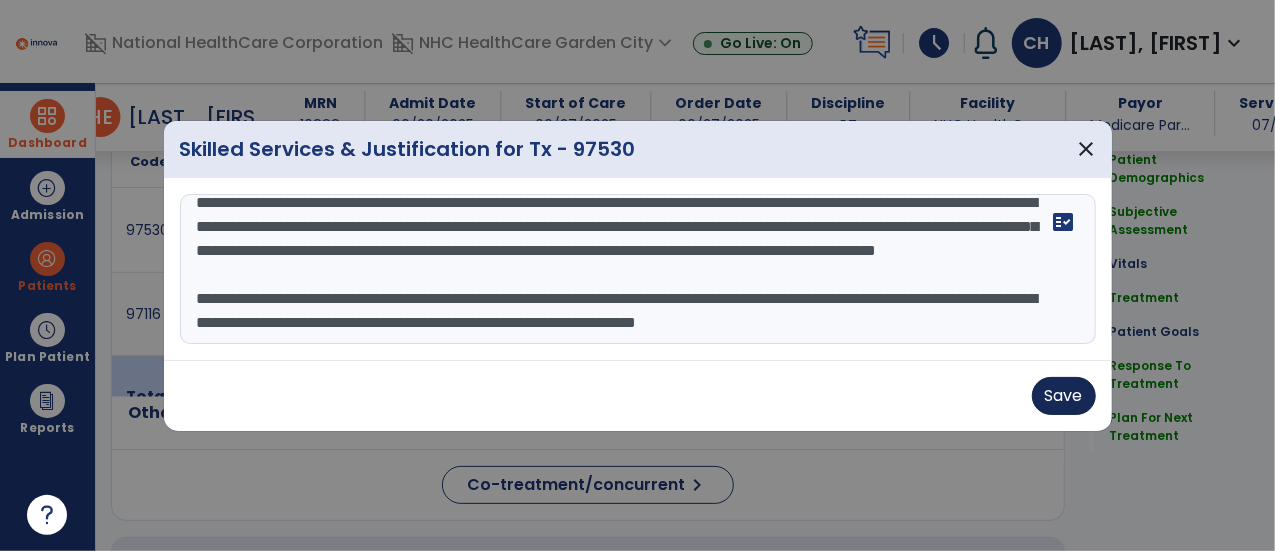 type on "**********" 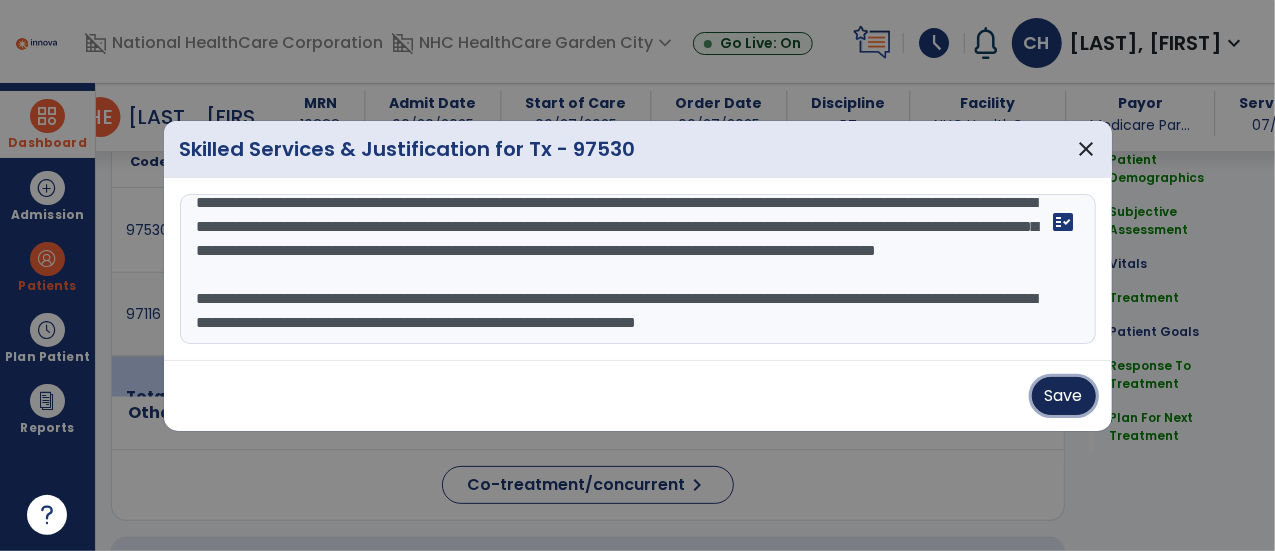 click on "Save" at bounding box center (1064, 396) 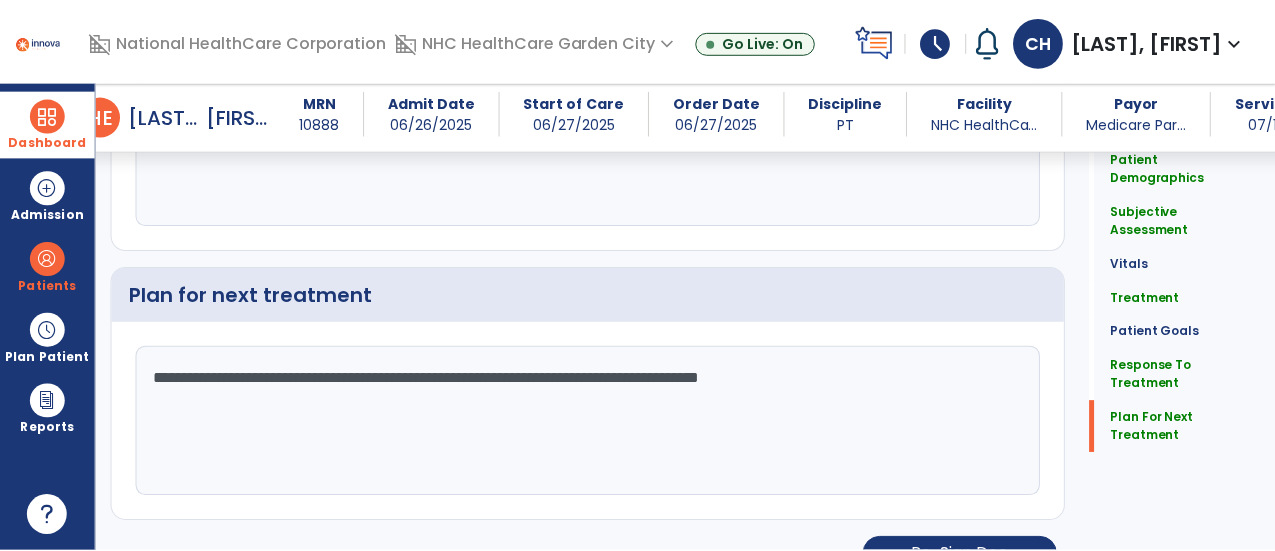 scroll, scrollTop: 2981, scrollLeft: 0, axis: vertical 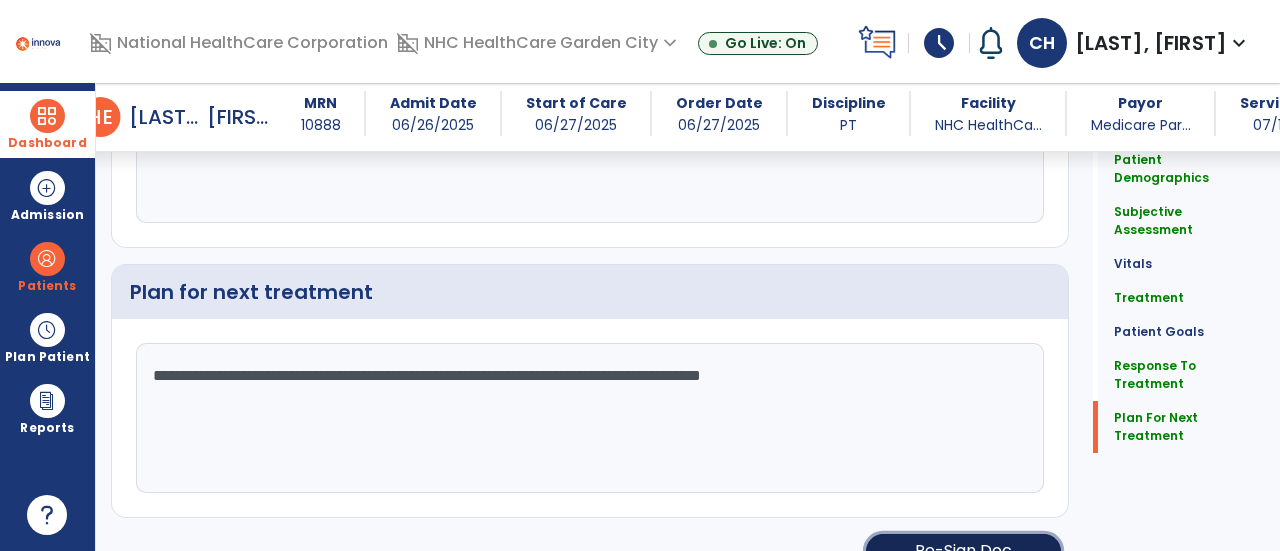 click on "Re-Sign Doc" 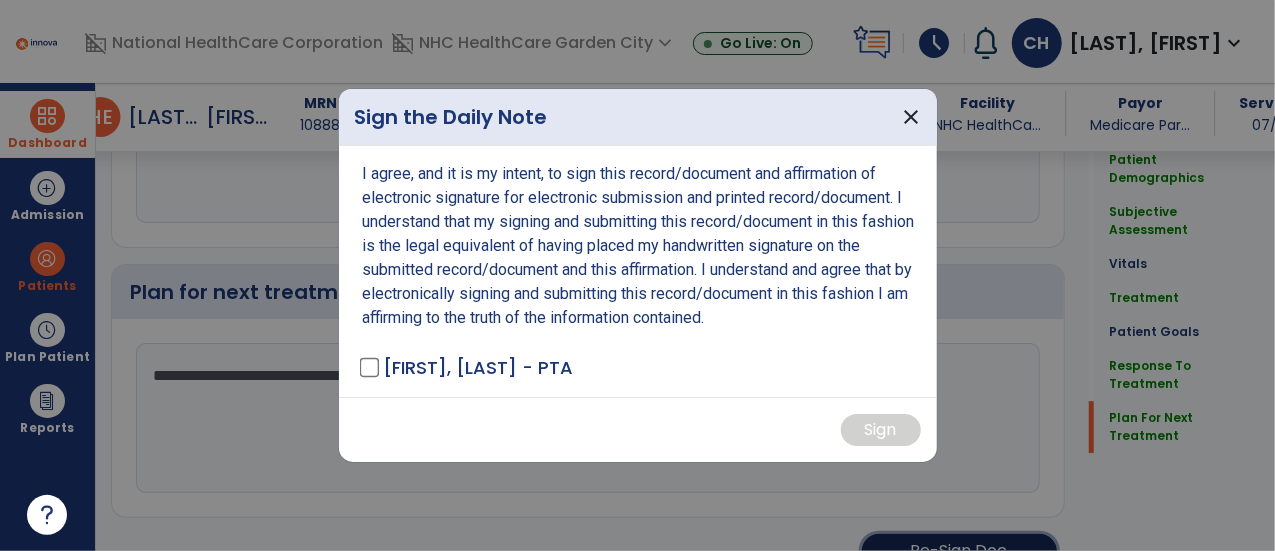 scroll, scrollTop: 2981, scrollLeft: 0, axis: vertical 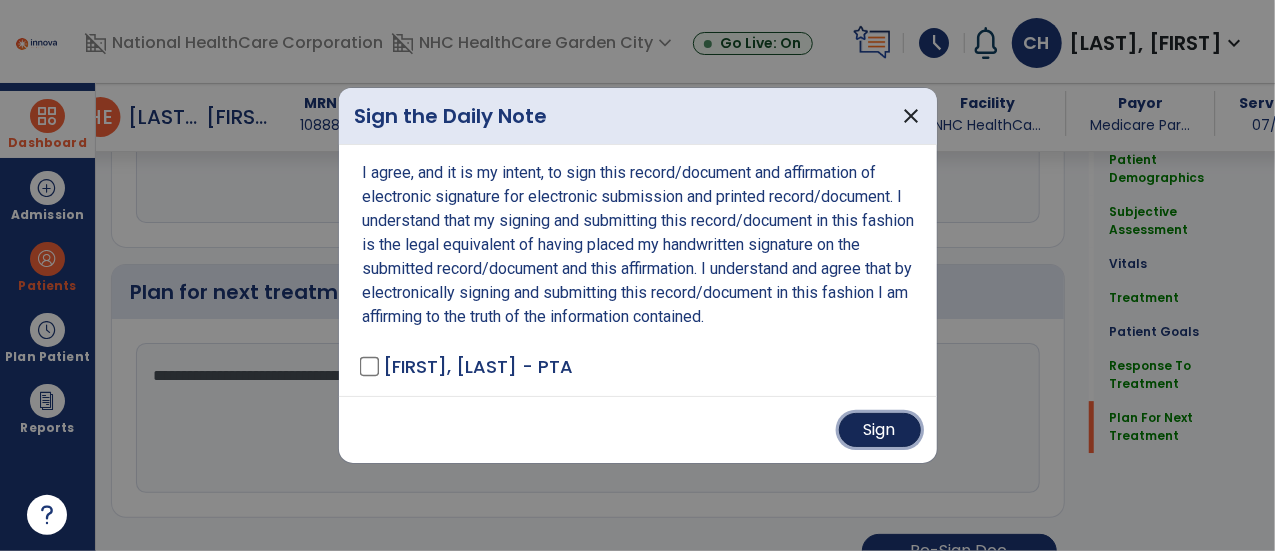 click on "Sign" at bounding box center [880, 430] 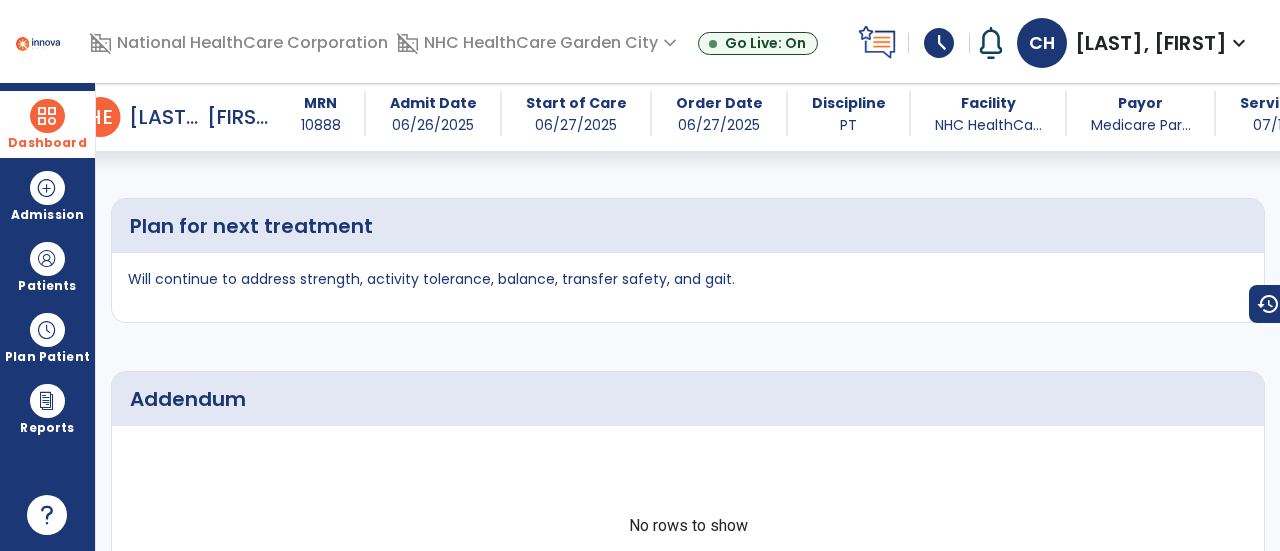 scroll, scrollTop: 4470, scrollLeft: 0, axis: vertical 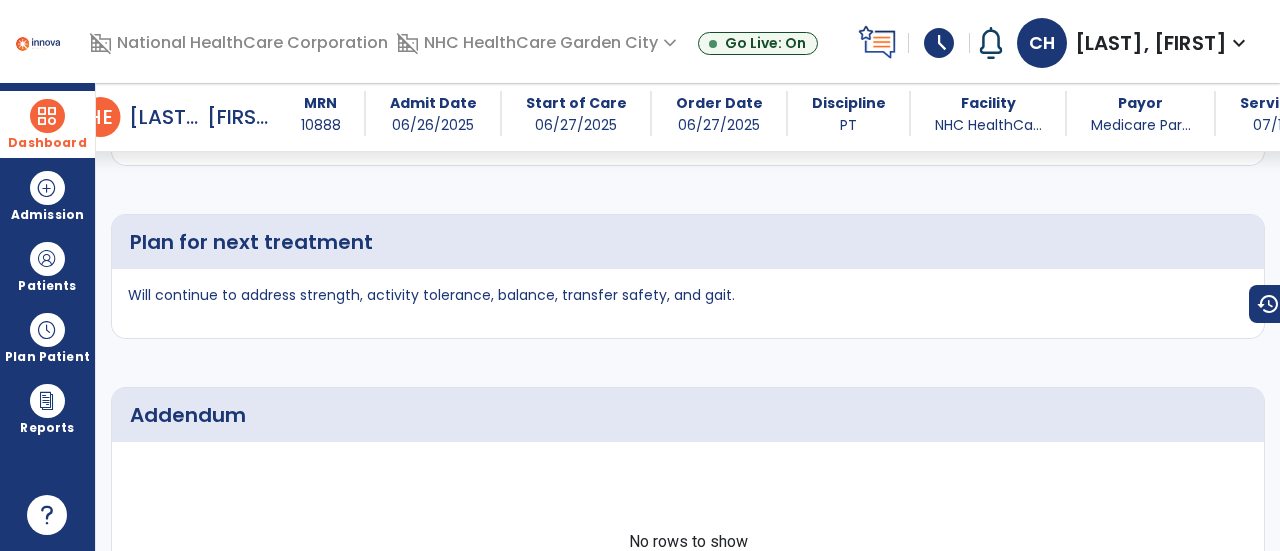 click on "Dashboard" at bounding box center (47, 143) 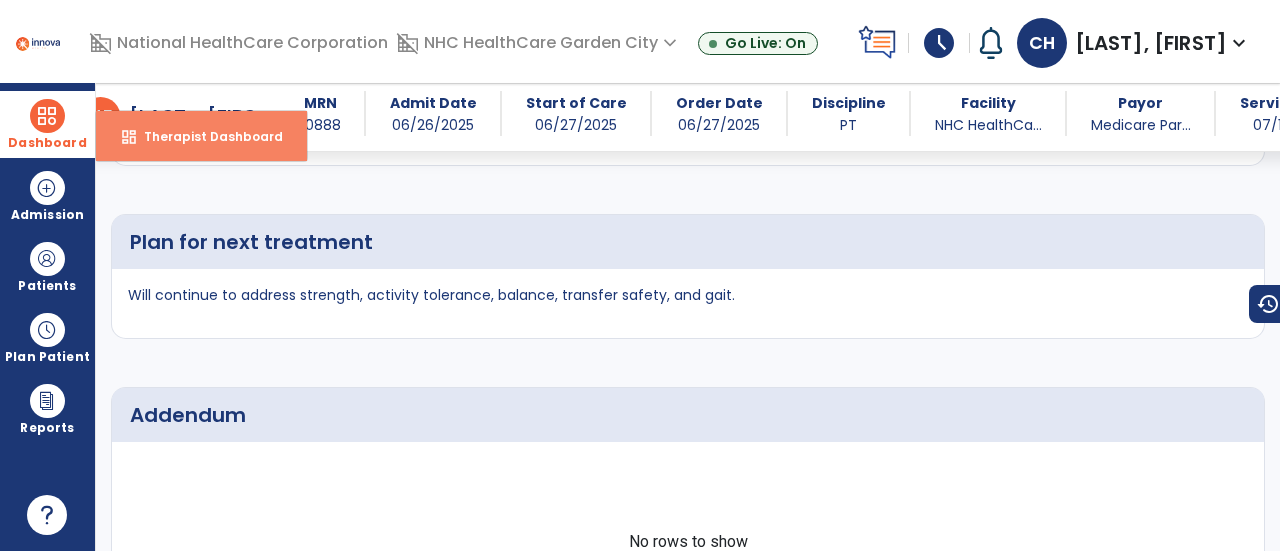 click on "Therapist Dashboard" at bounding box center [205, 136] 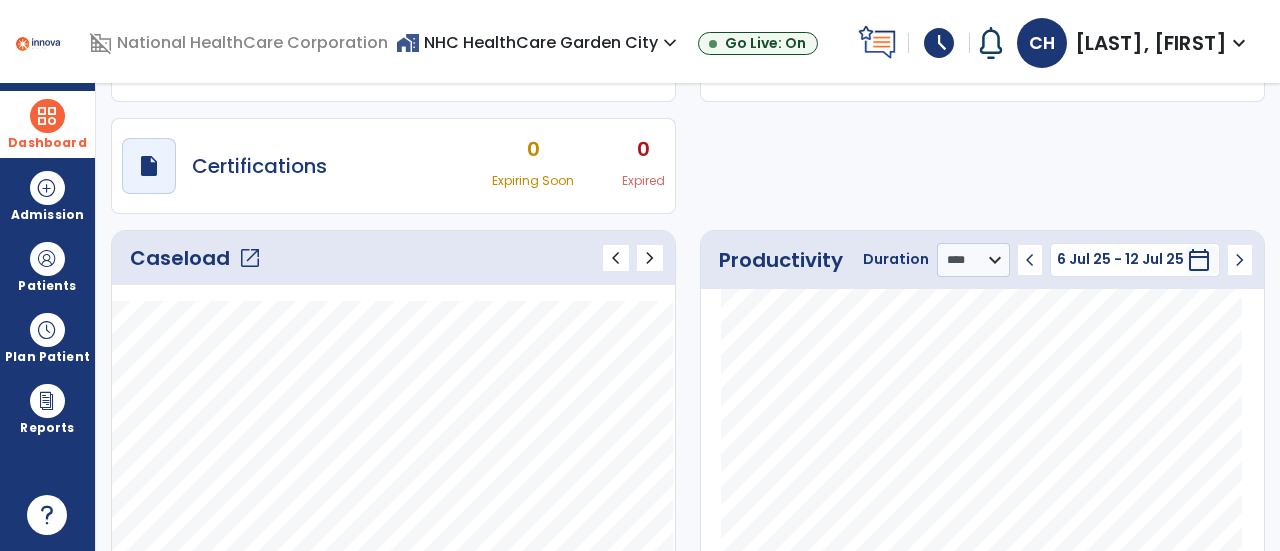 scroll, scrollTop: 20, scrollLeft: 0, axis: vertical 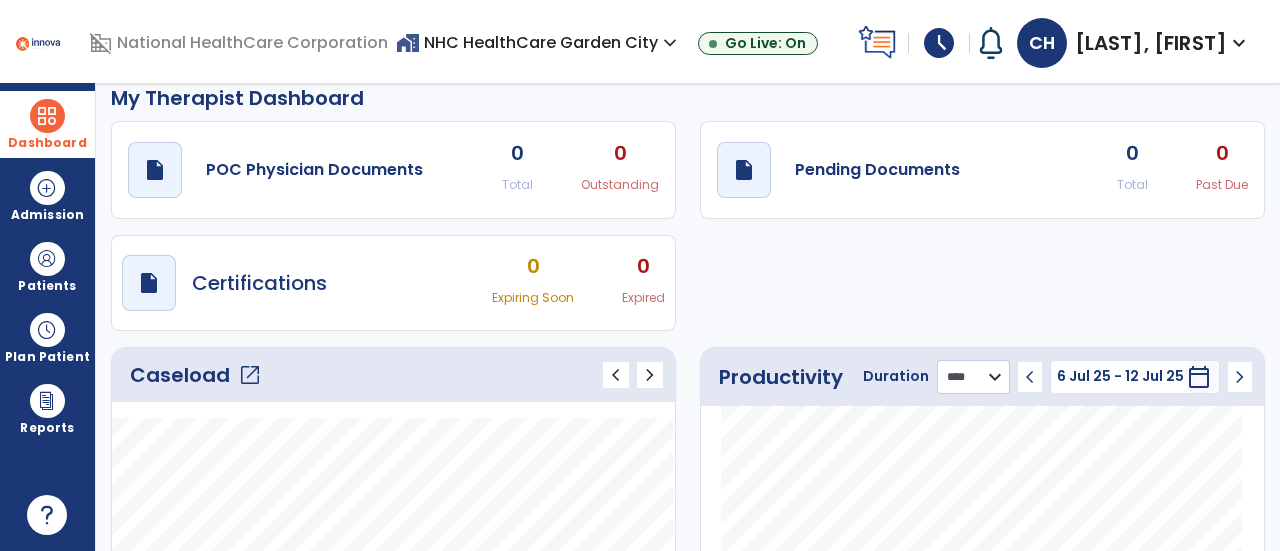 click on "******** **** ***" 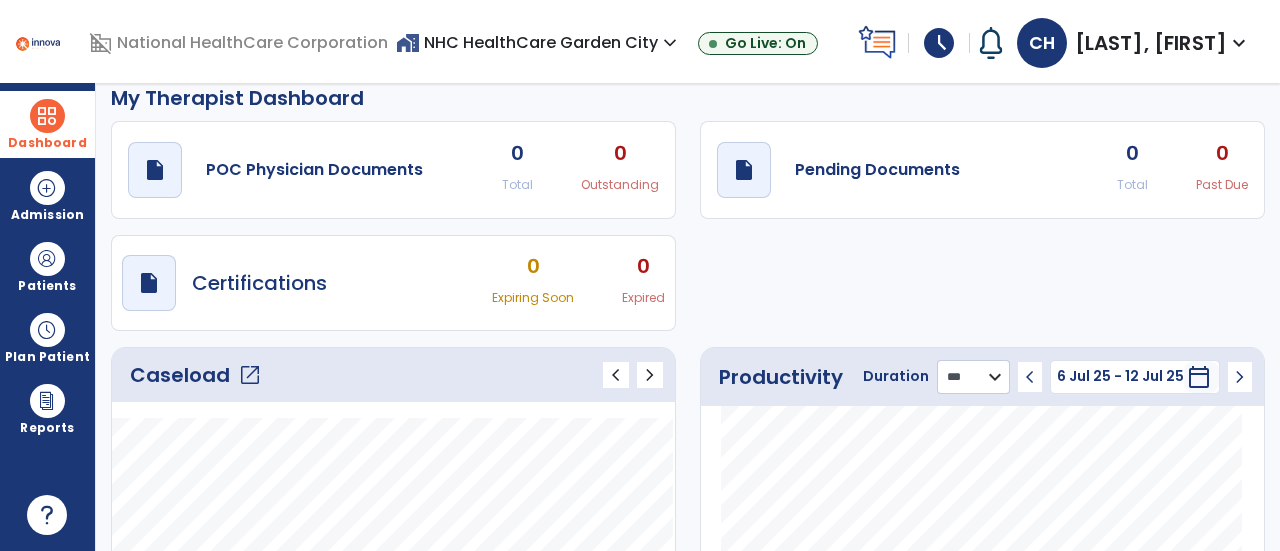 click on "******** **** ***" 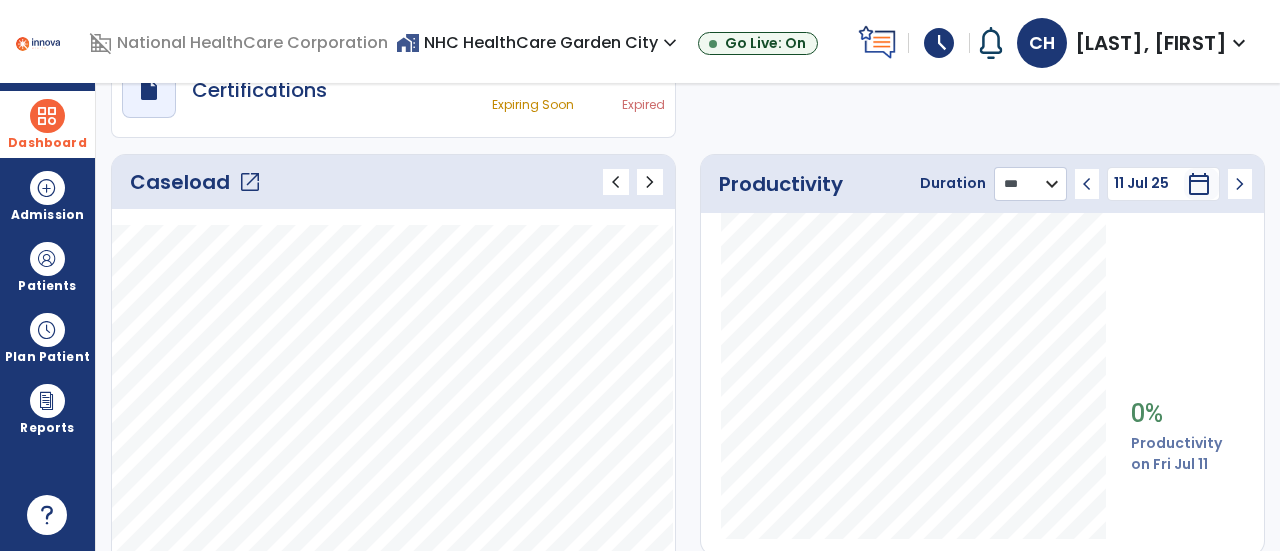 scroll, scrollTop: 320, scrollLeft: 0, axis: vertical 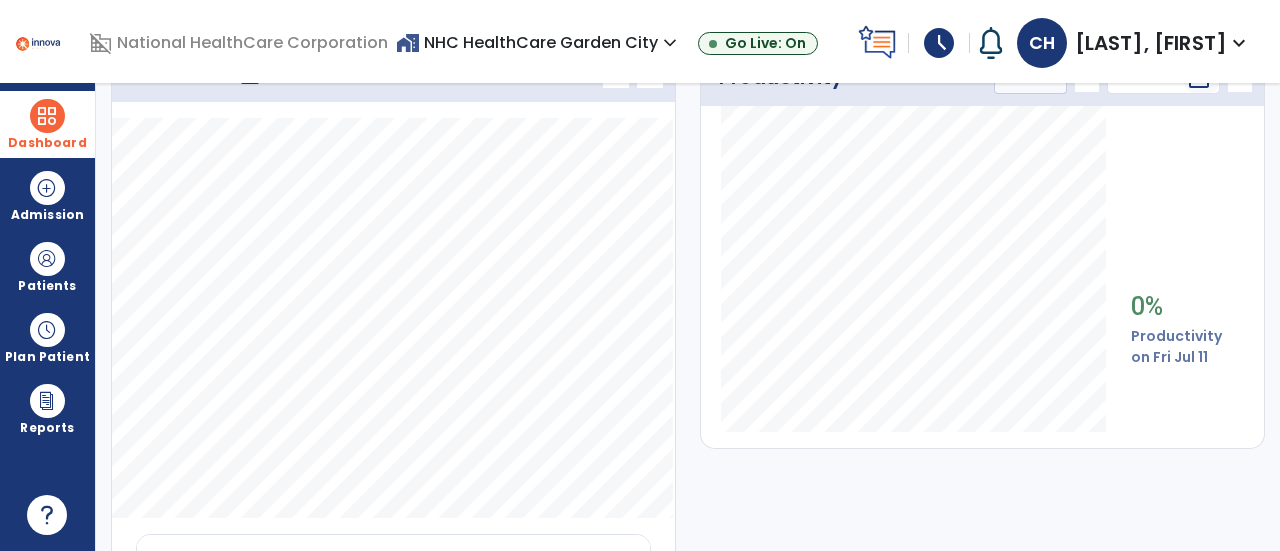 click on "schedule" at bounding box center [939, 43] 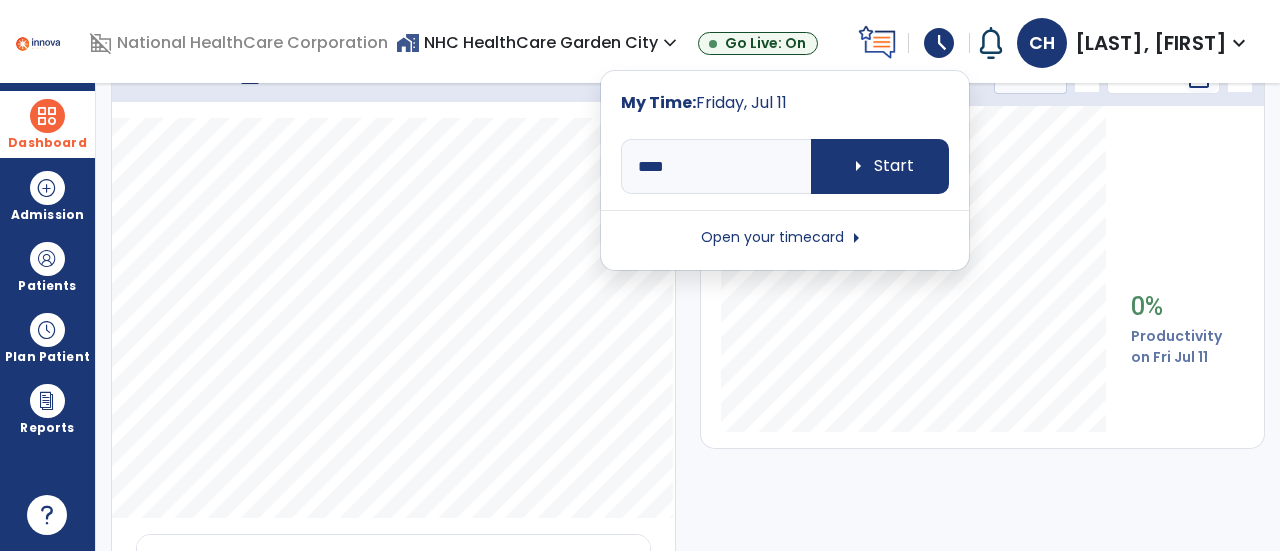 click on "Open your timecard  arrow_right" at bounding box center [785, 238] 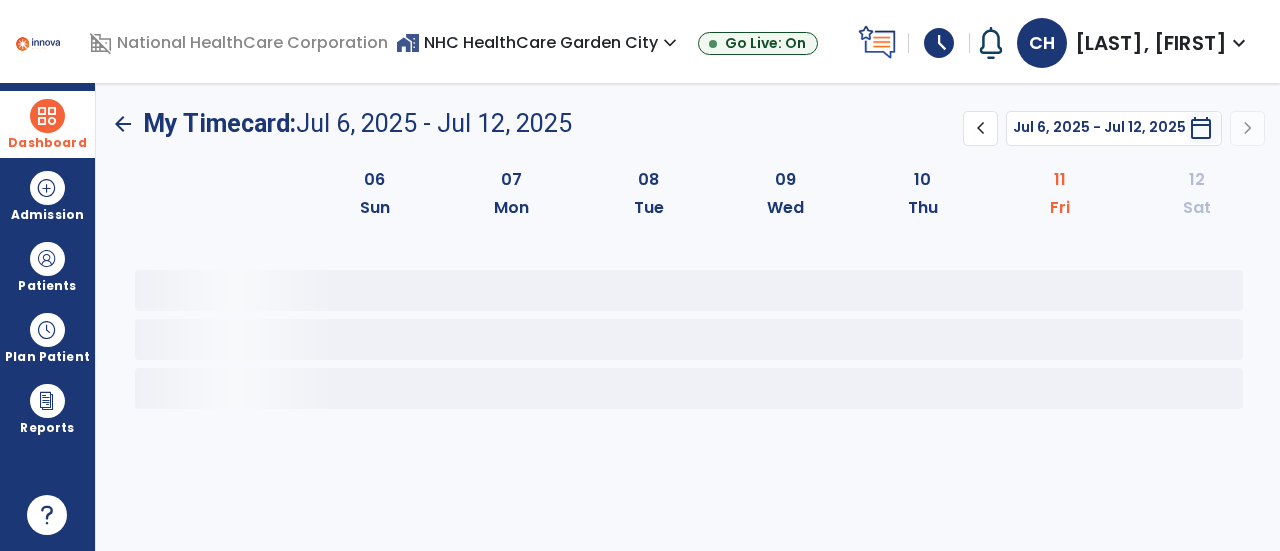 scroll, scrollTop: 0, scrollLeft: 0, axis: both 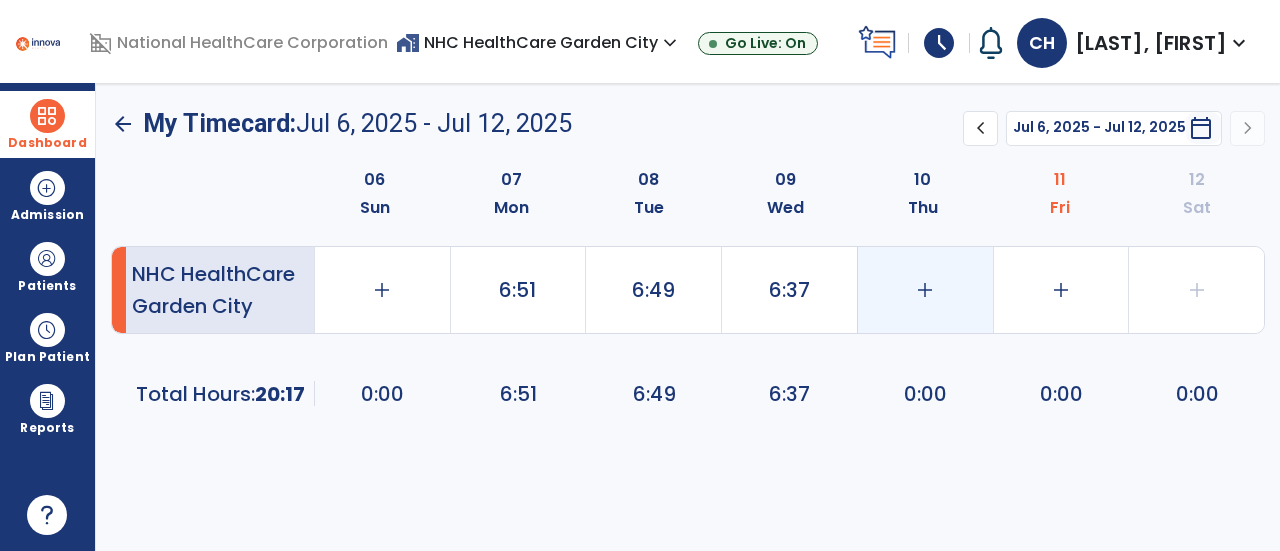 click on "add" 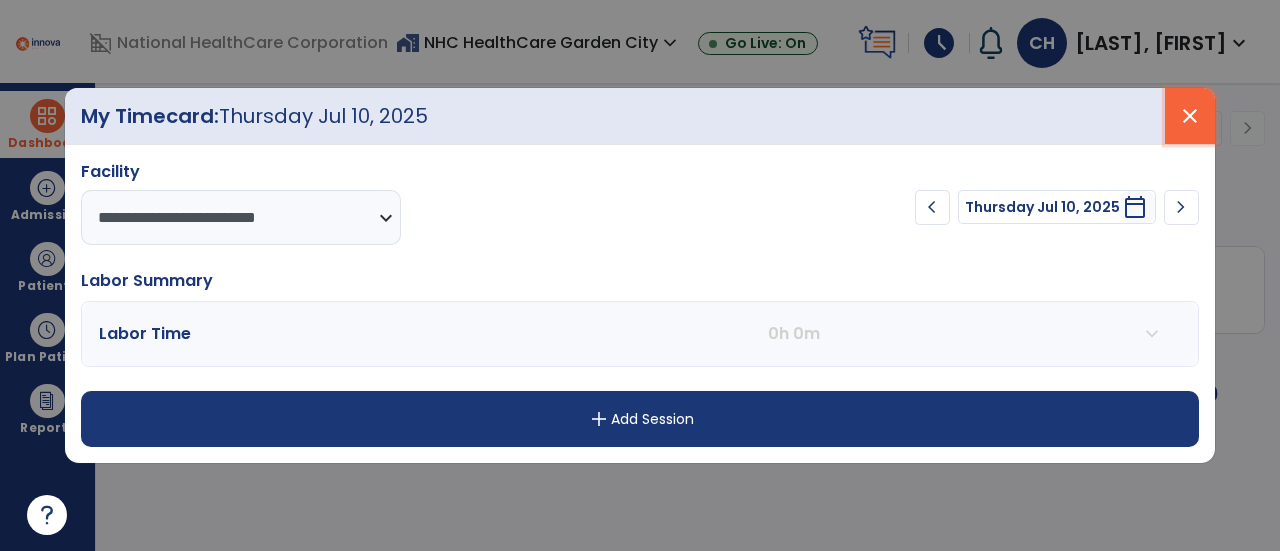 click on "close" at bounding box center [1190, 116] 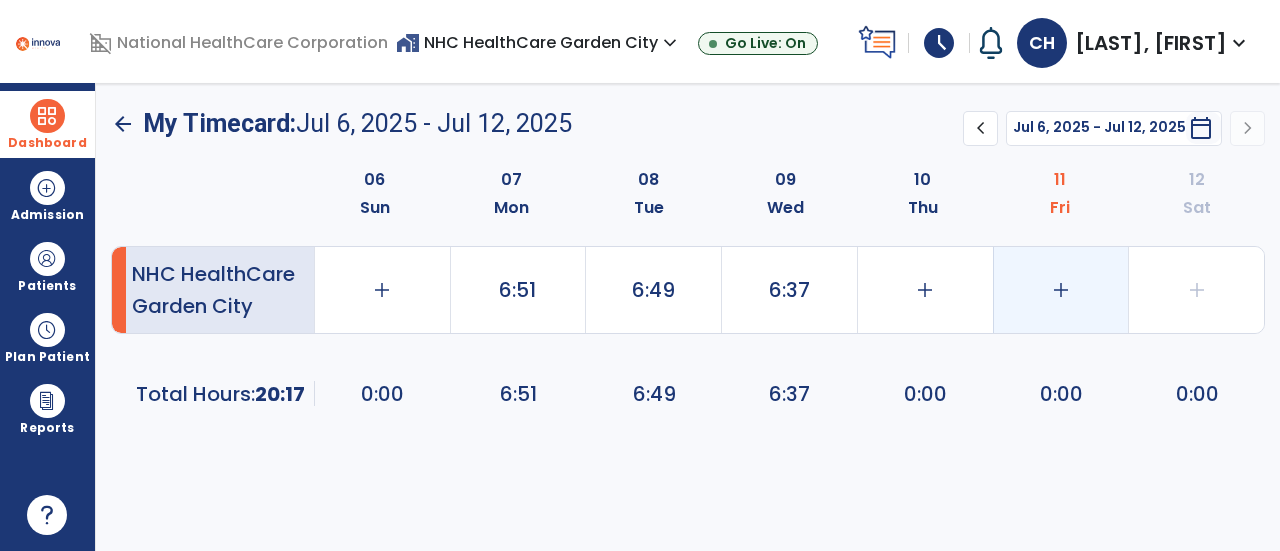 click on "add" 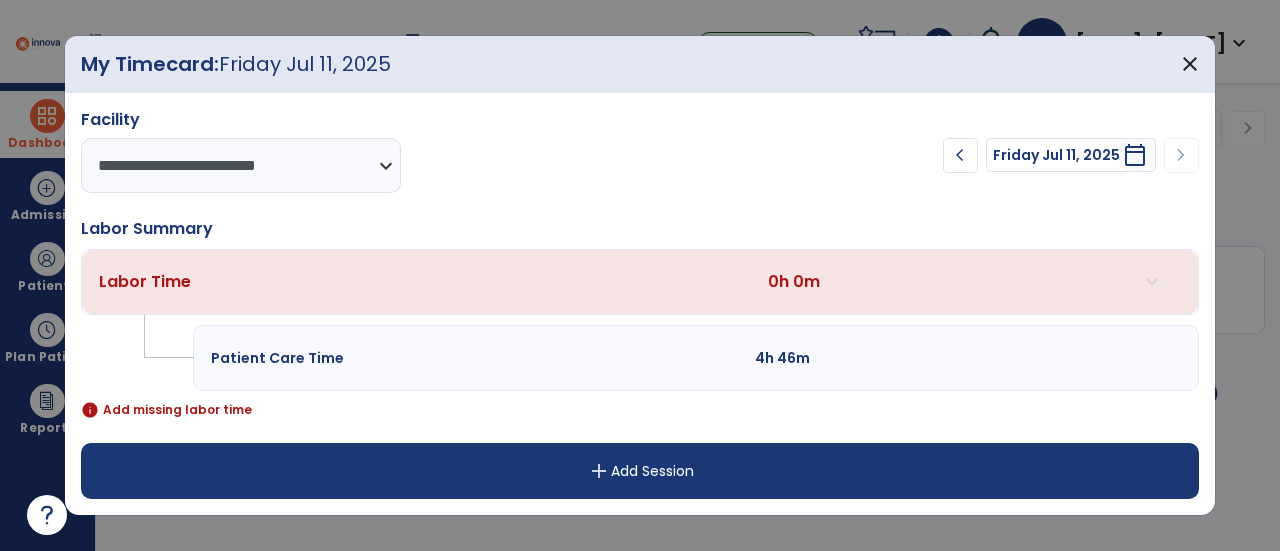 click on "add  Add Session" at bounding box center (640, 471) 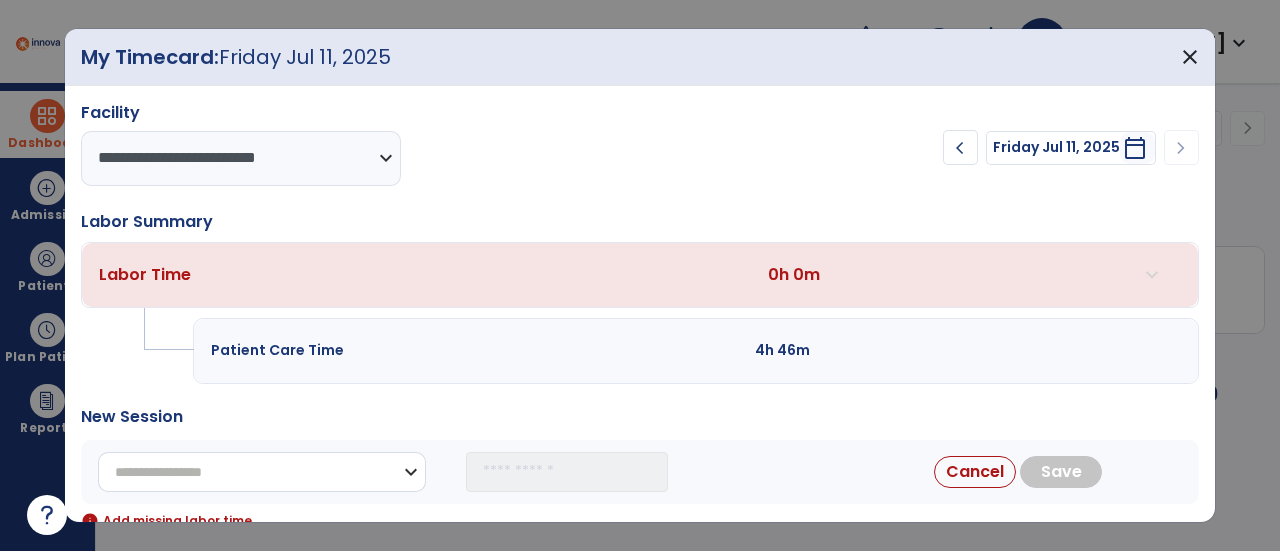 click on "**********" at bounding box center (262, 472) 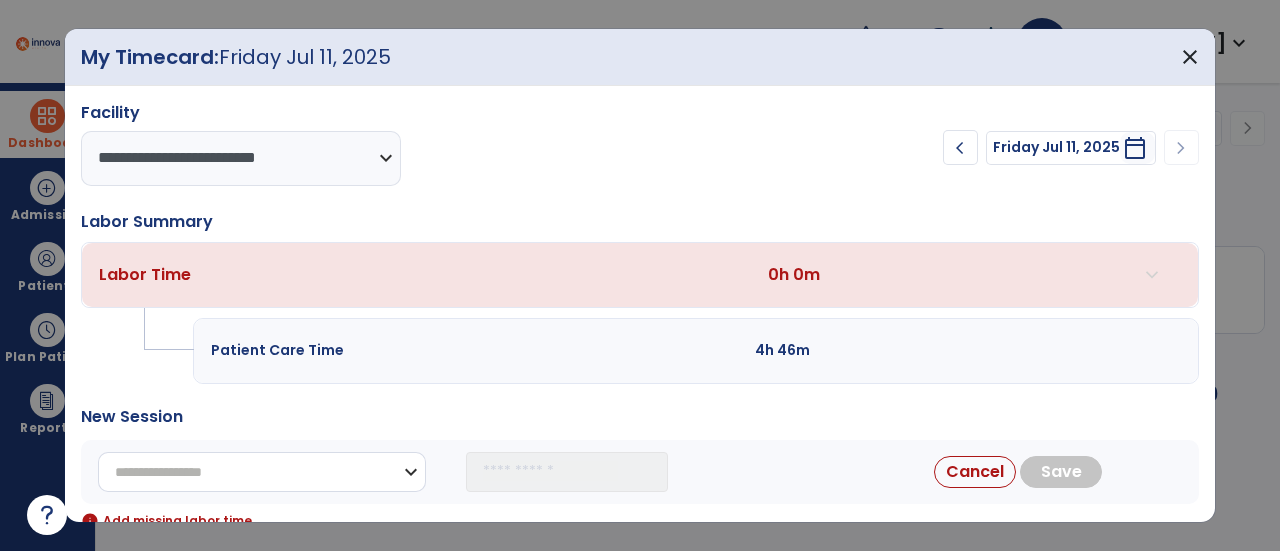 select on "**********" 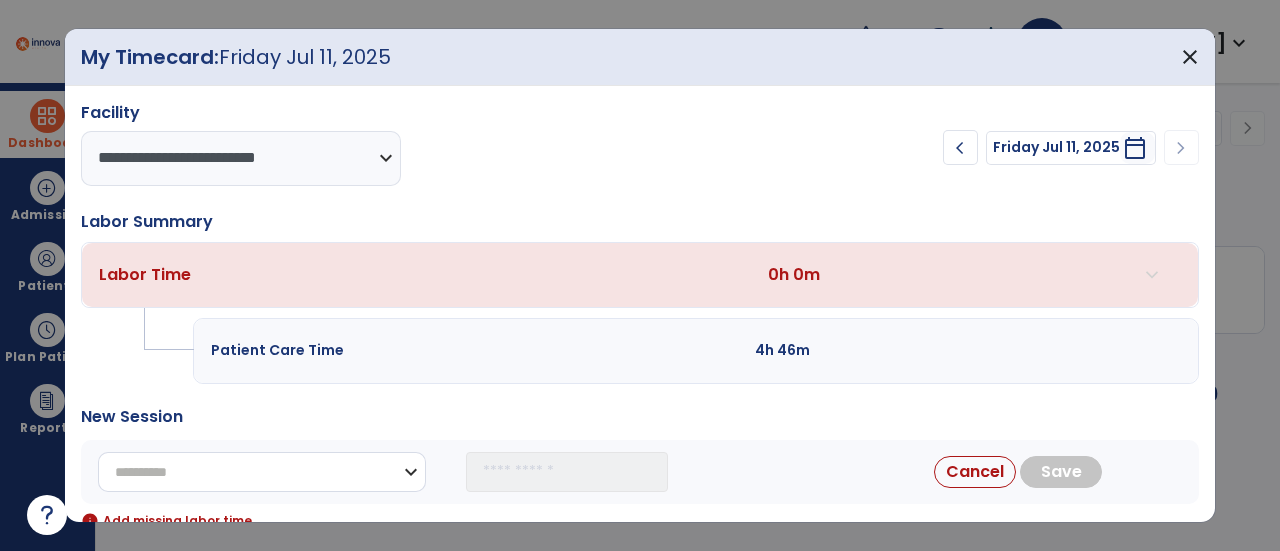 click on "**********" at bounding box center (262, 472) 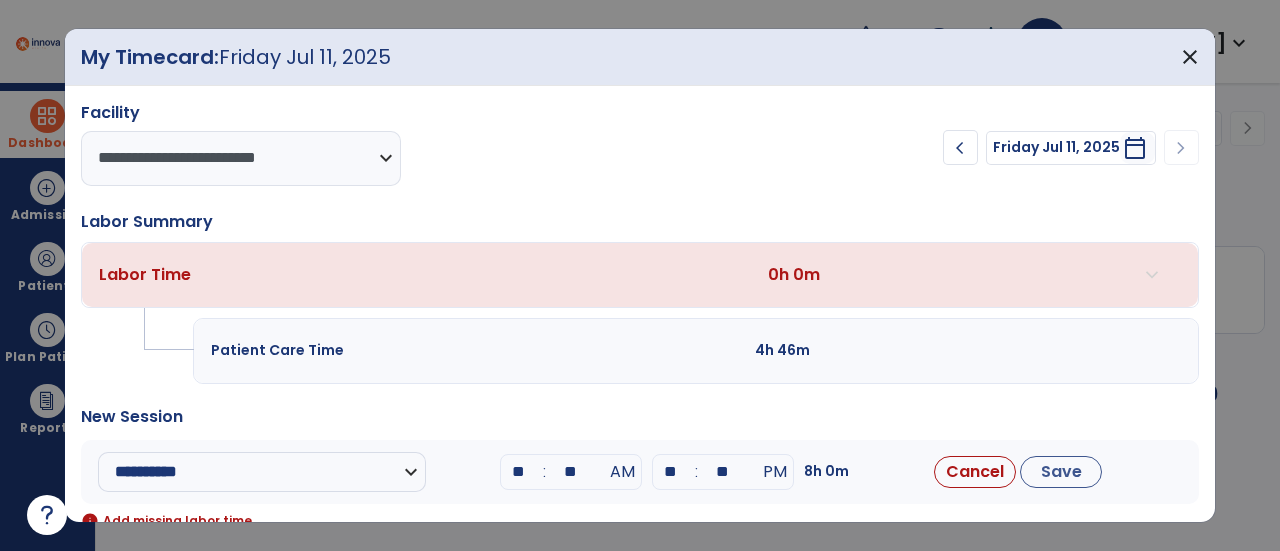 click on "**" at bounding box center (519, 472) 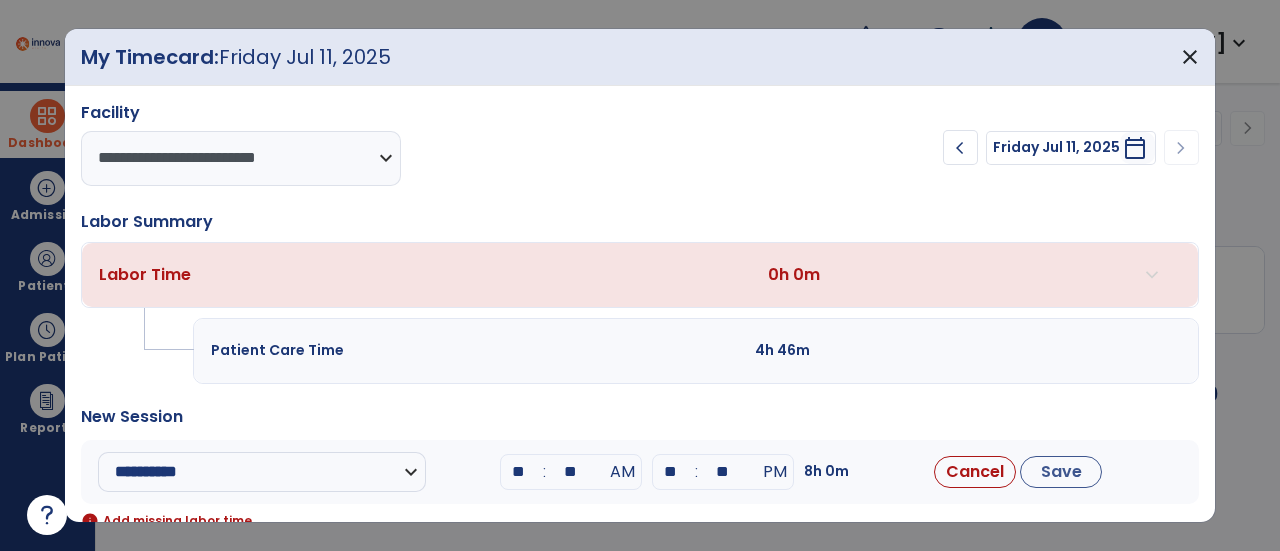 type on "**" 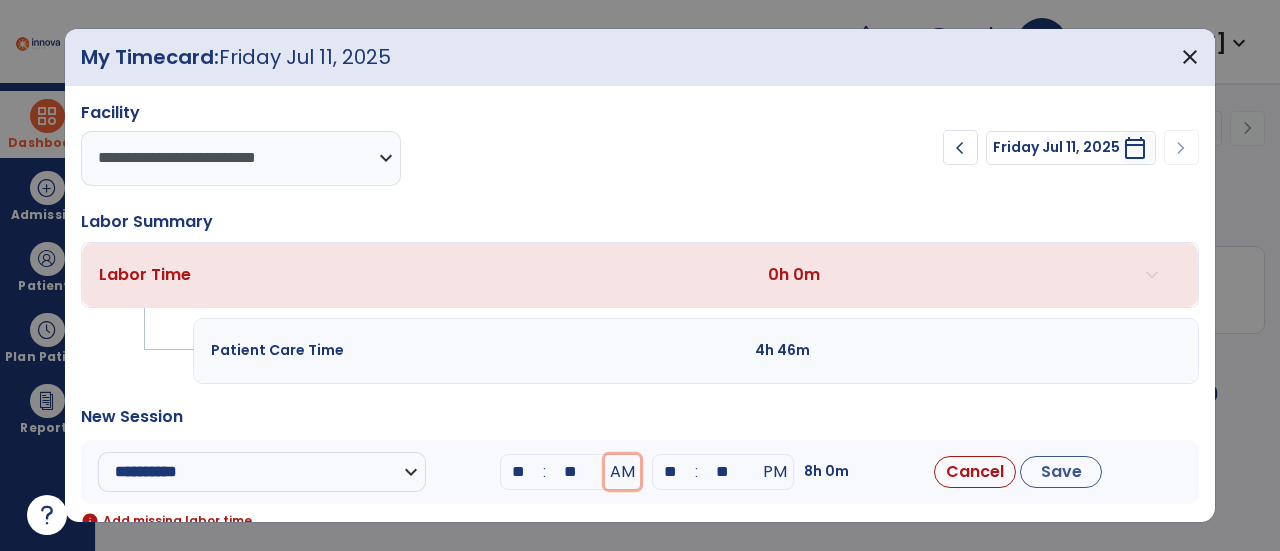 type 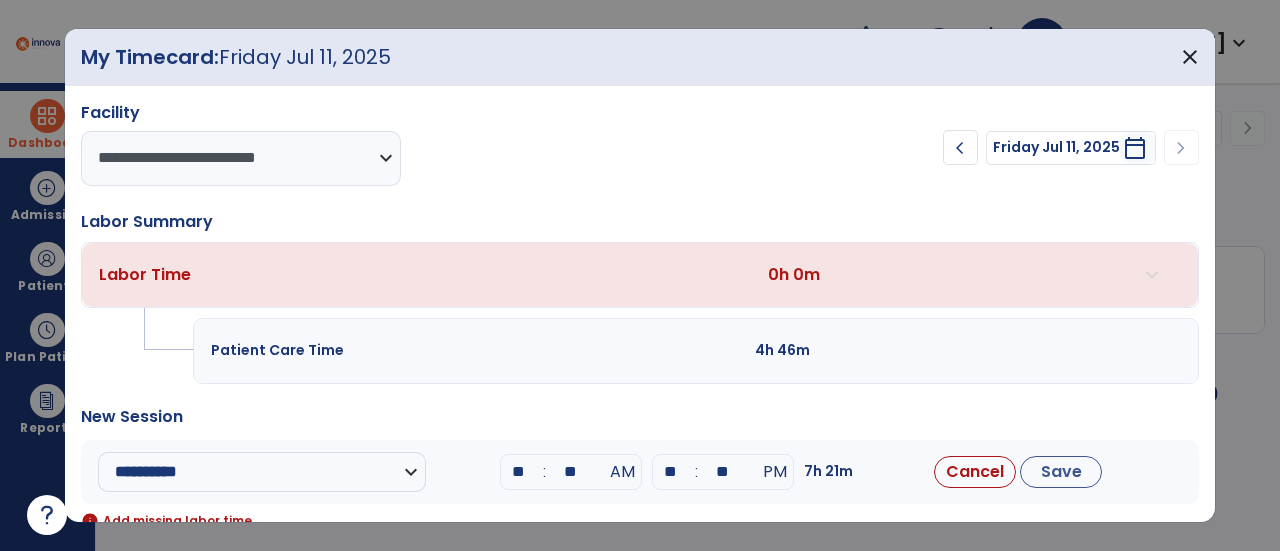 type on "**" 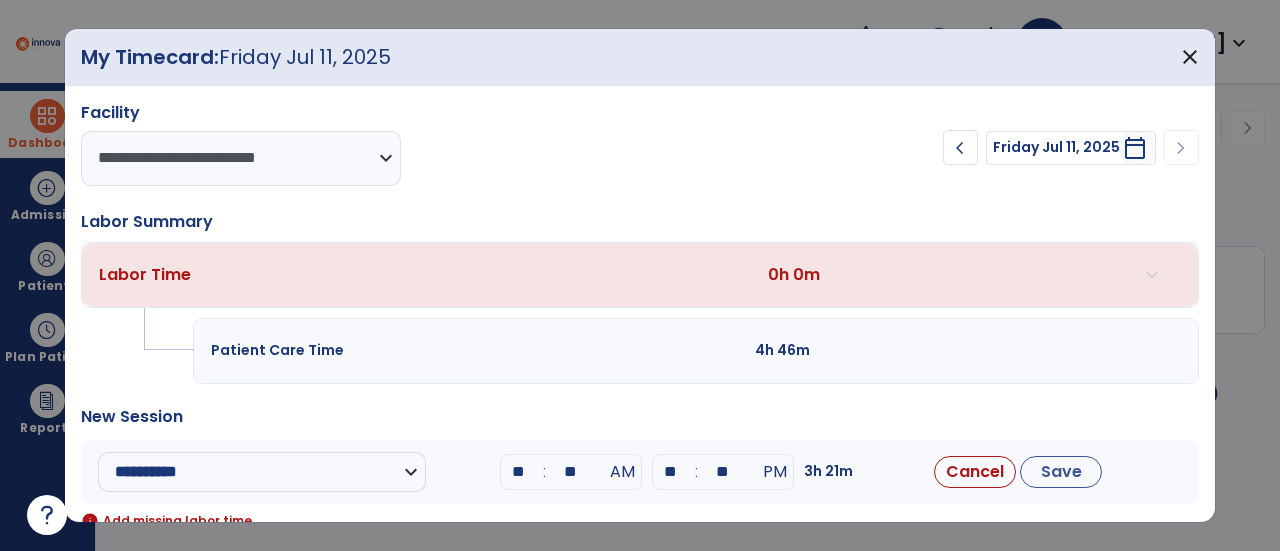 type on "**" 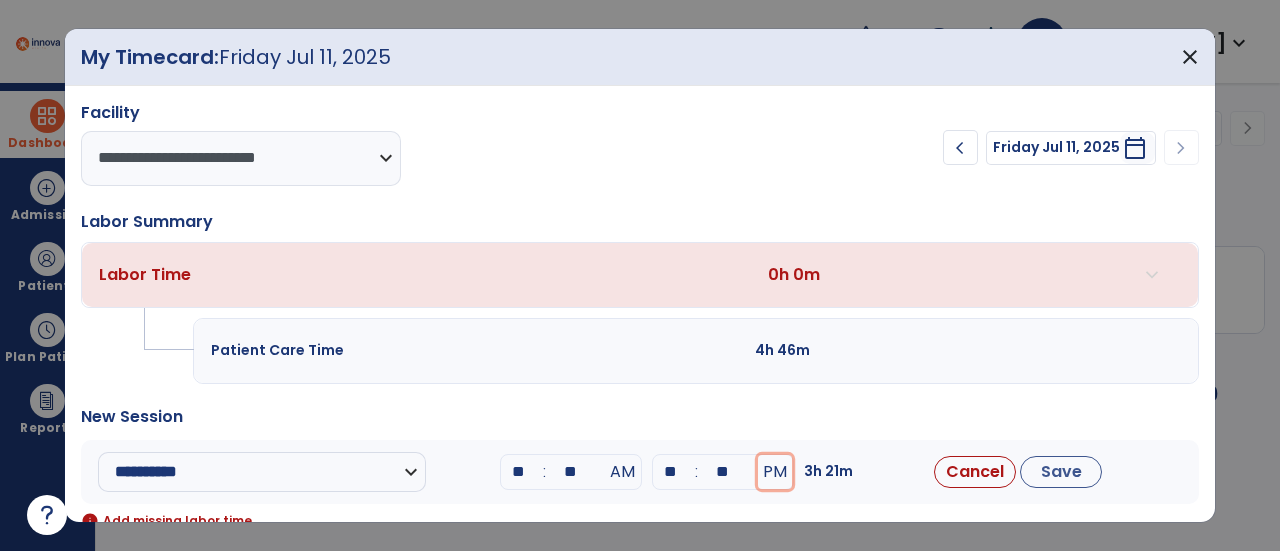 type 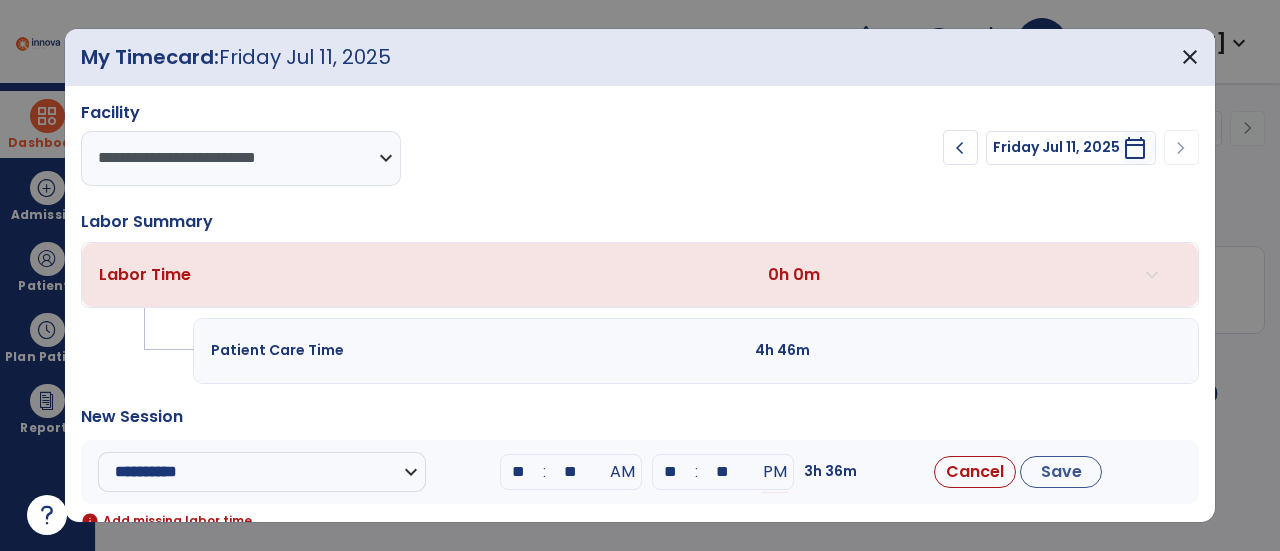 click on "Cancel   Save" at bounding box center [1069, 472] 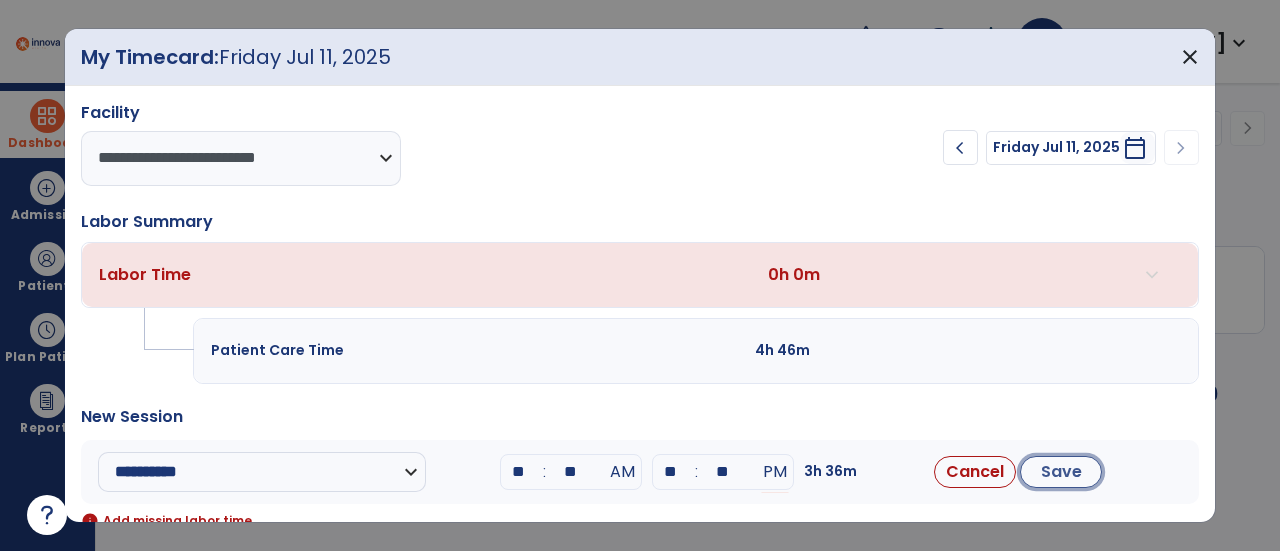 click on "Save" at bounding box center (1061, 472) 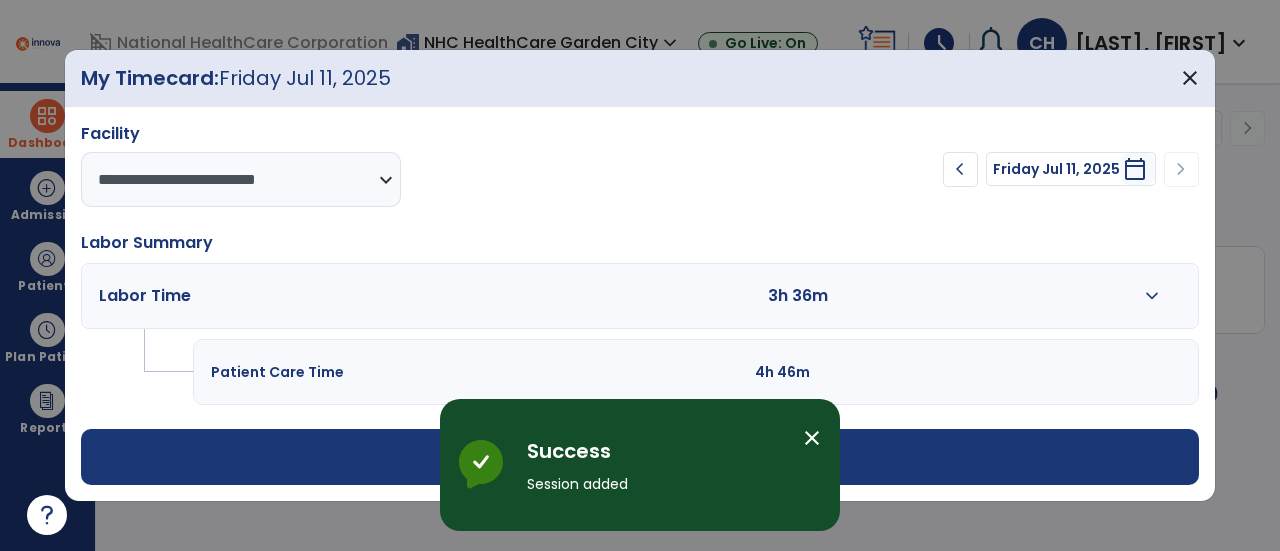click on "add  Add Session" at bounding box center [640, 457] 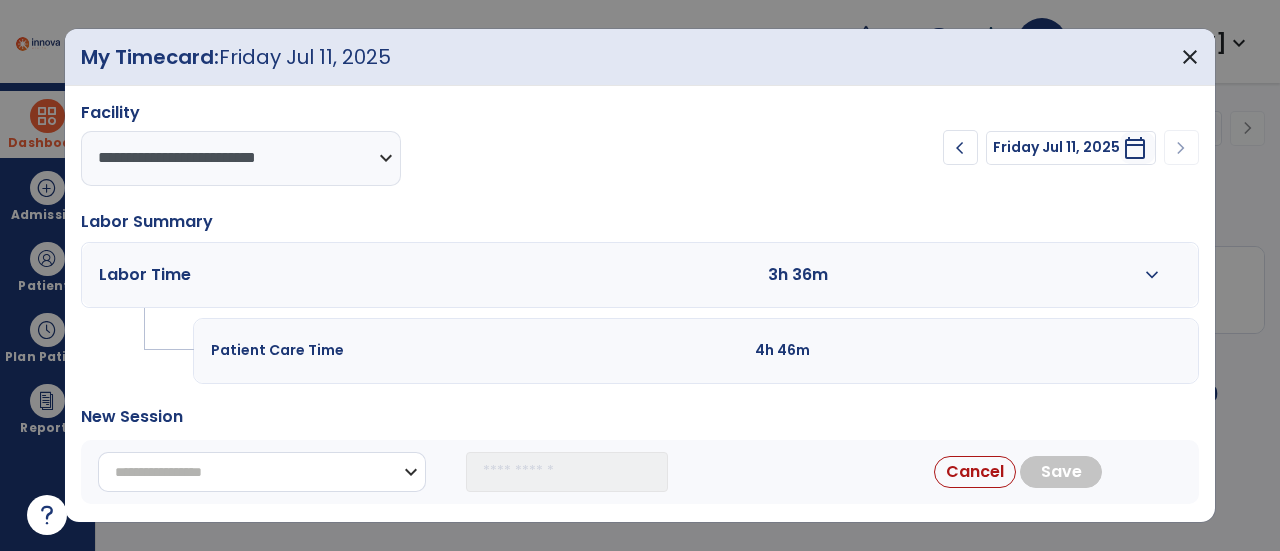 click on "**********" at bounding box center (262, 472) 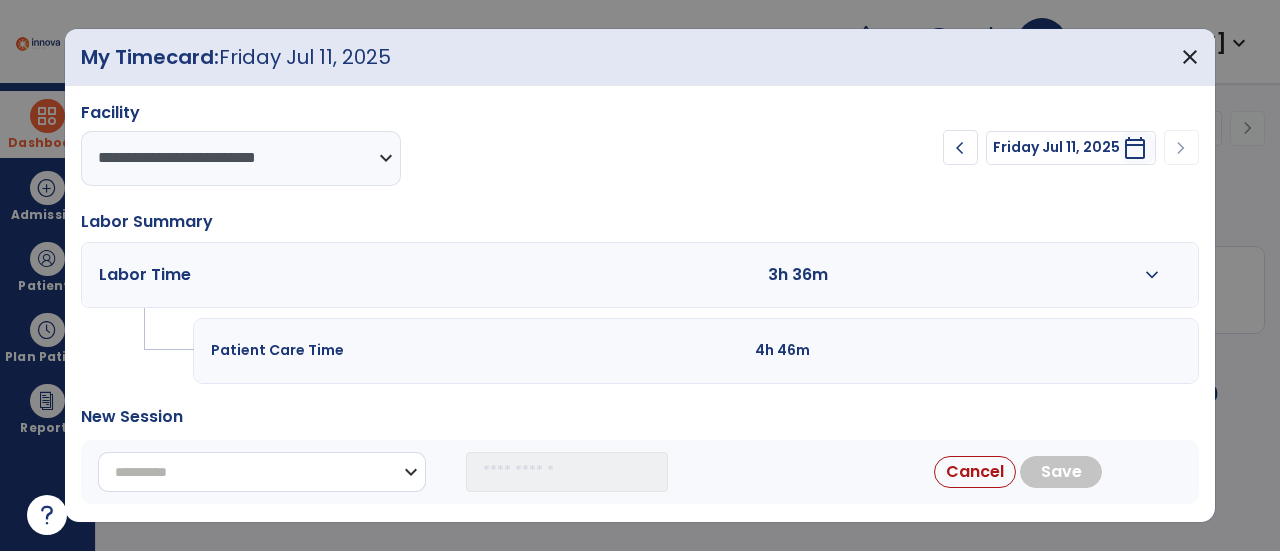 click on "**********" at bounding box center [262, 472] 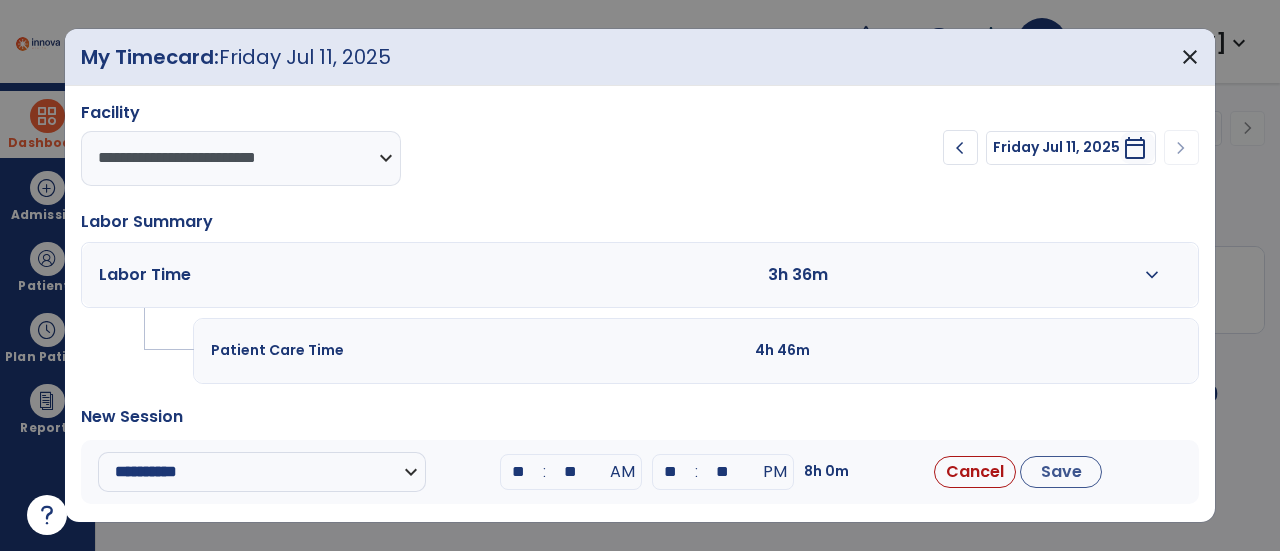 click on "**" at bounding box center (519, 472) 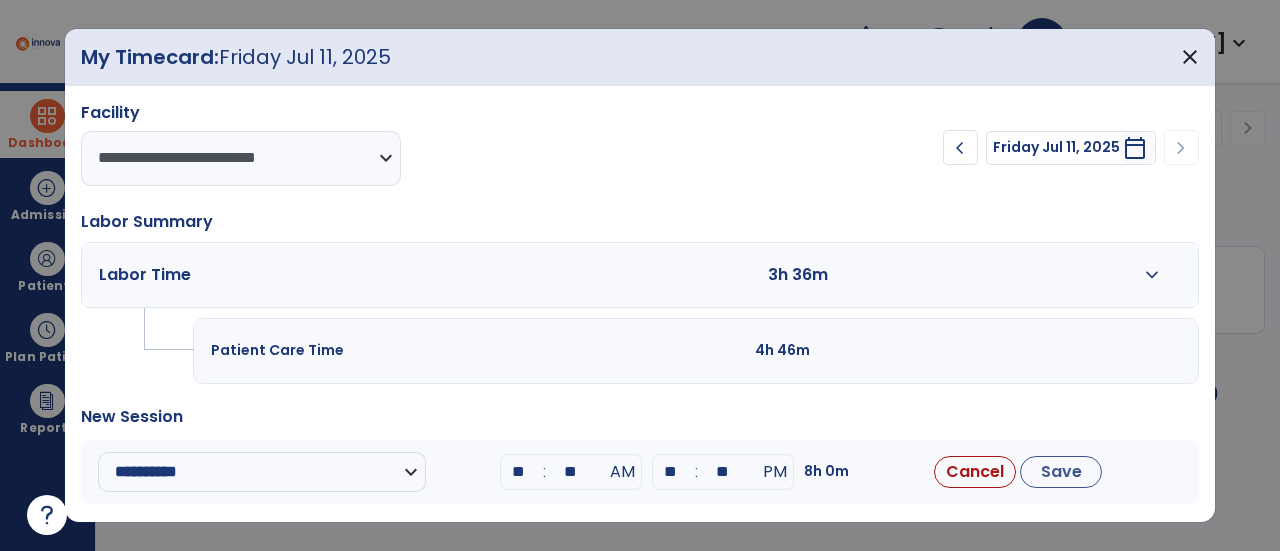 click on "**" at bounding box center [519, 472] 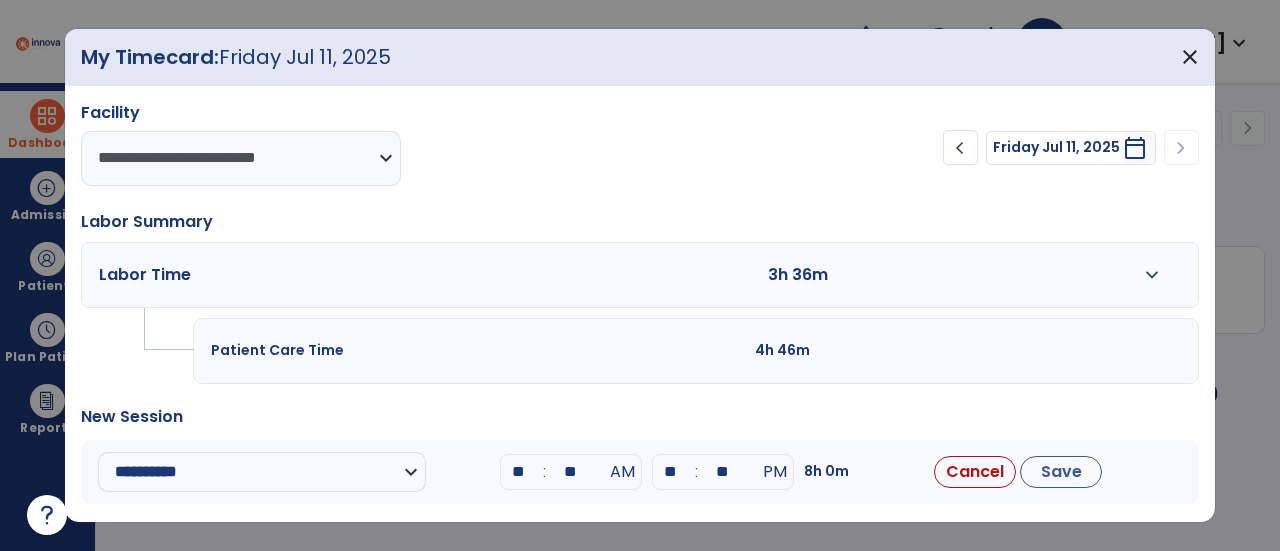 type on "**" 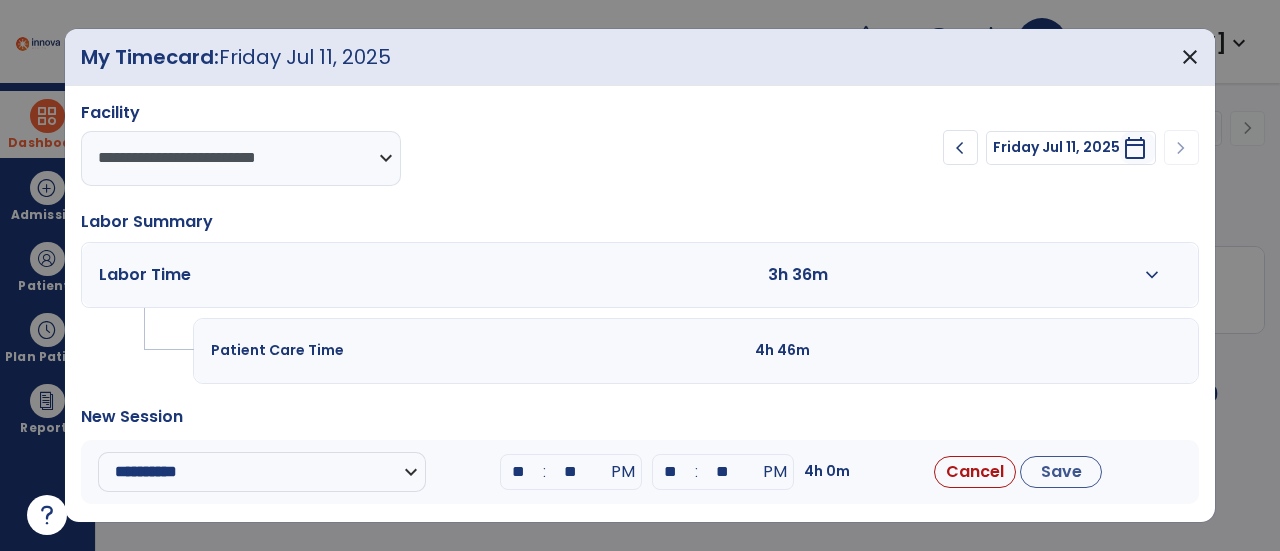 type on "**" 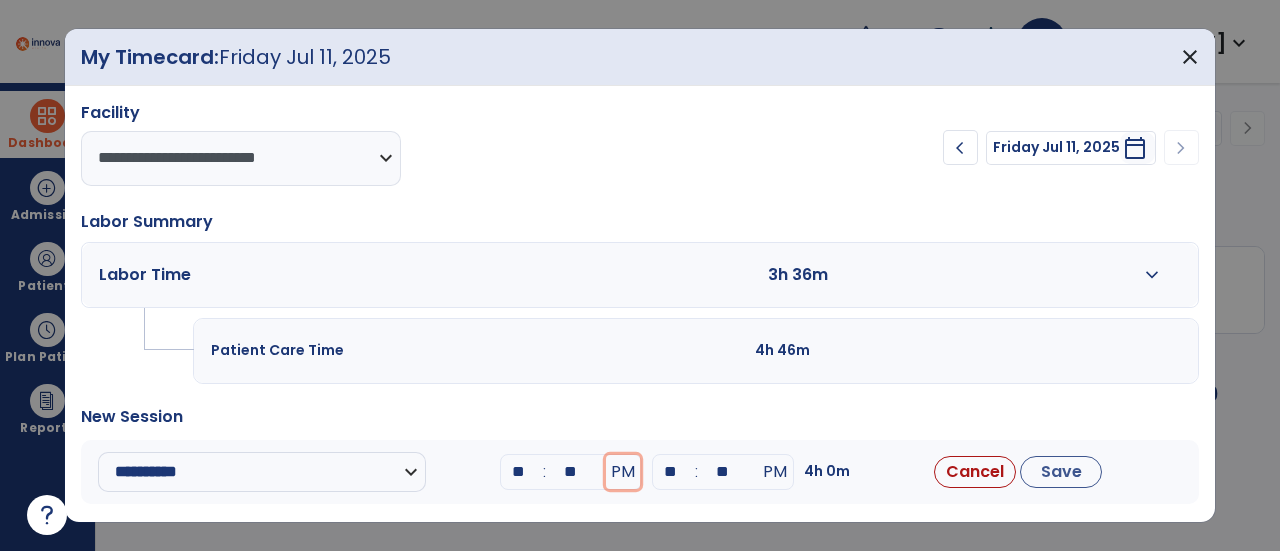 type 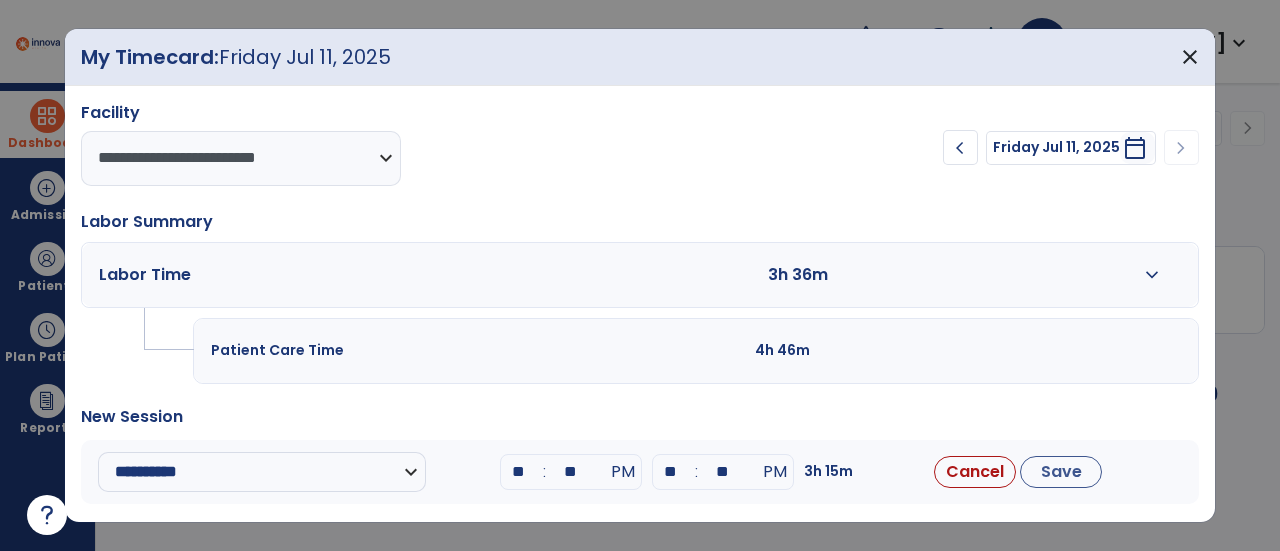 type on "**" 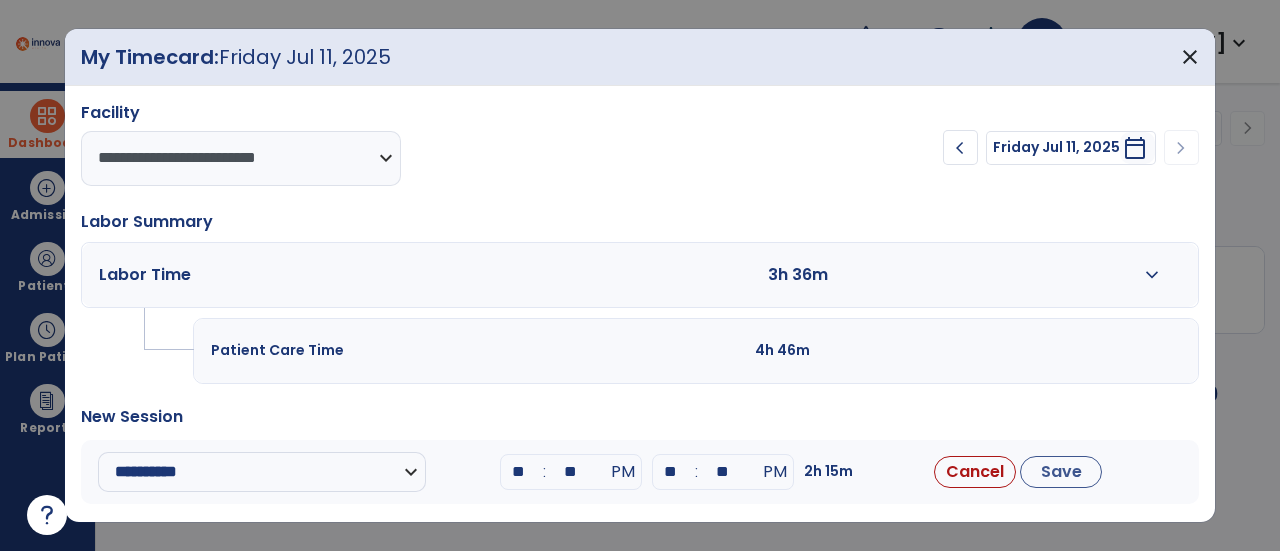 type on "**" 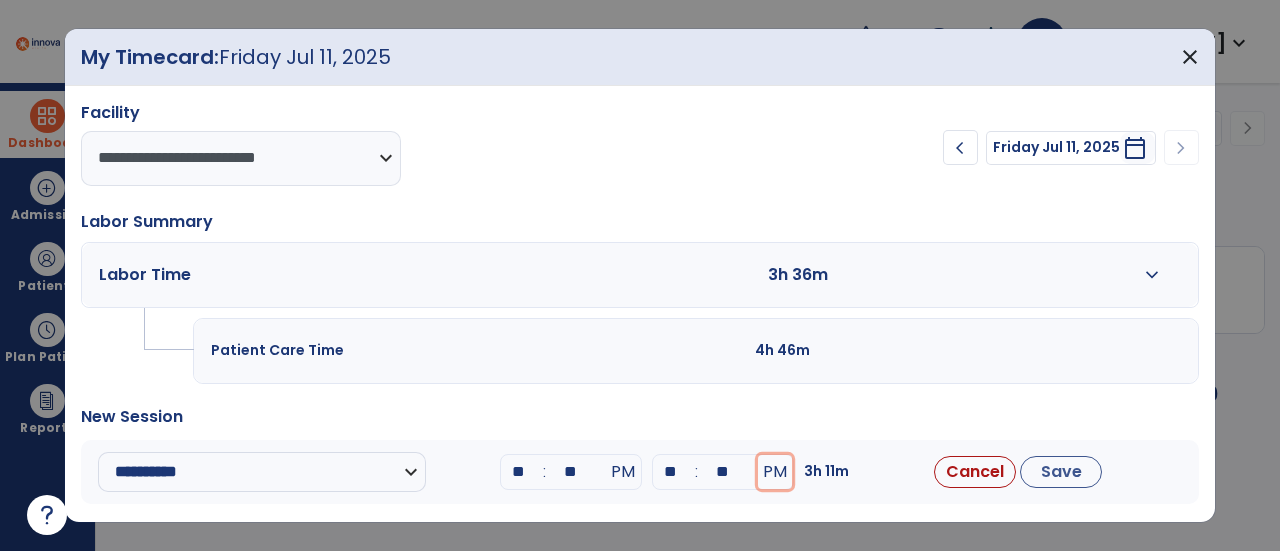 type 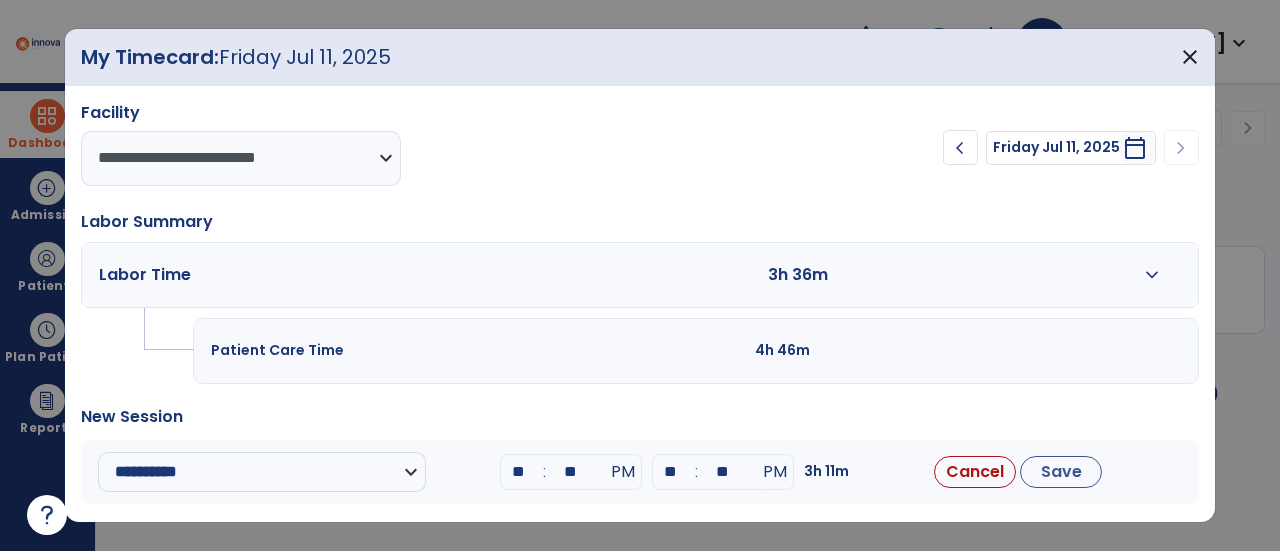 click on "**" at bounding box center [723, 472] 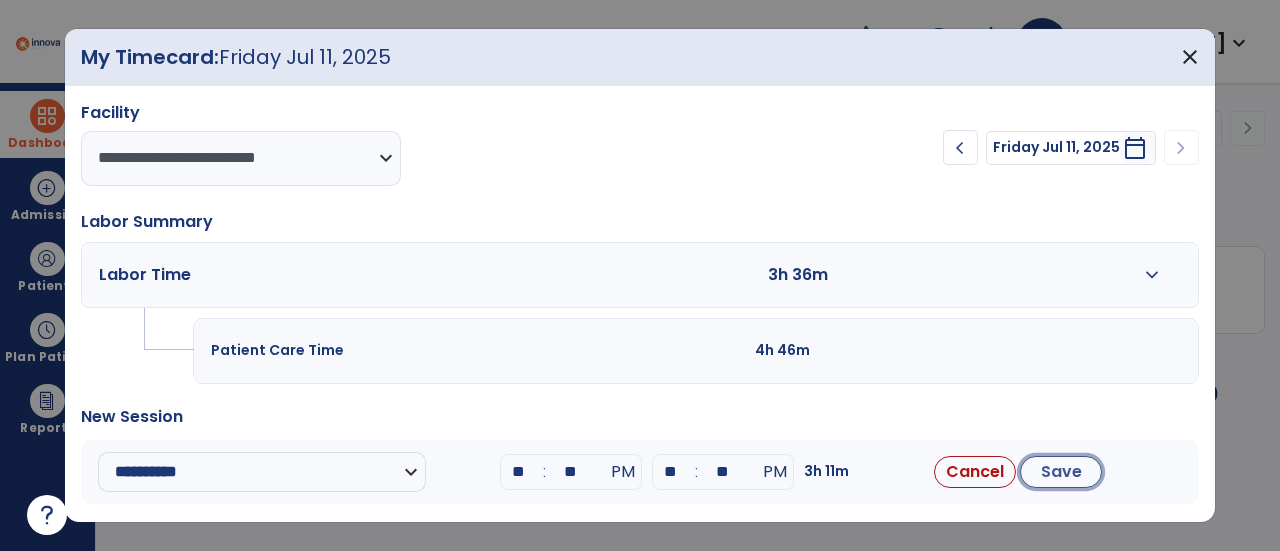 click on "Save" at bounding box center [1061, 472] 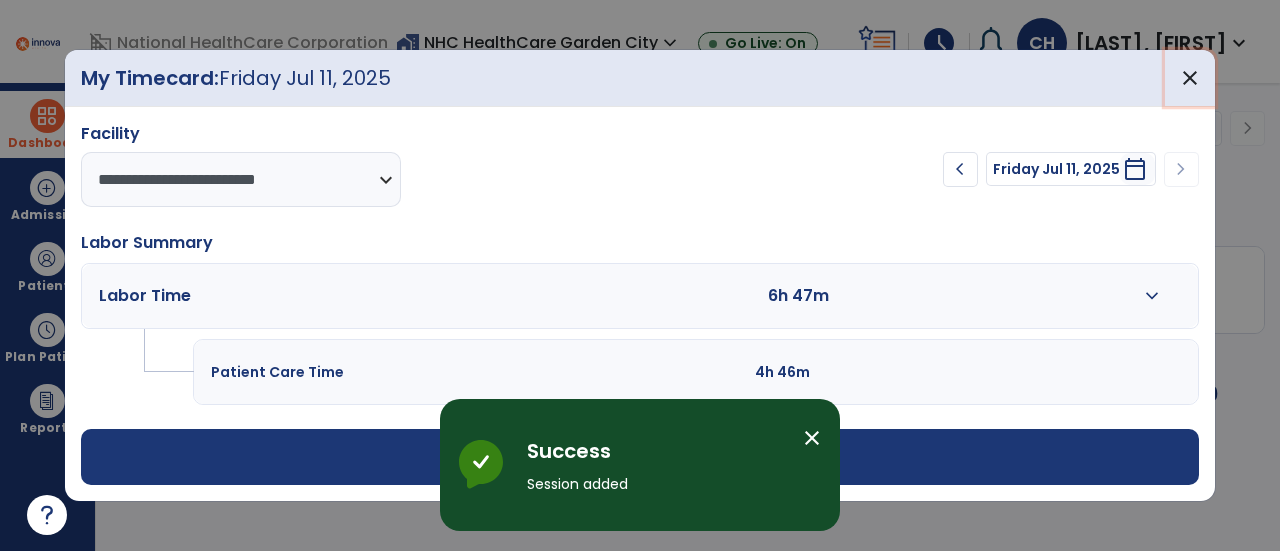 drag, startPoint x: 1194, startPoint y: 77, endPoint x: 1156, endPoint y: 84, distance: 38.63936 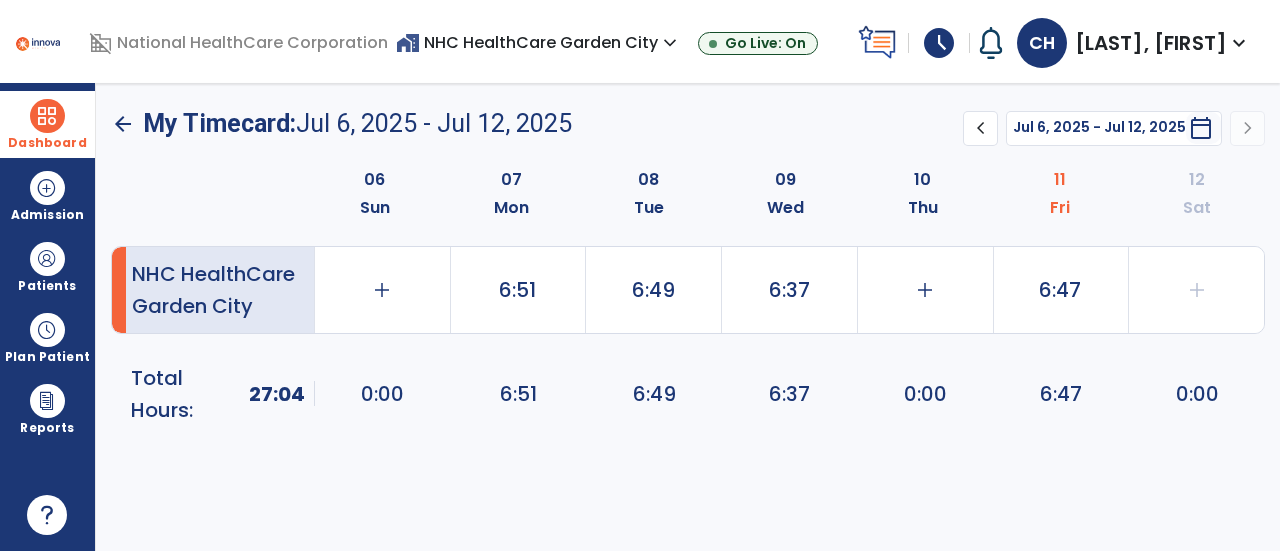 drag, startPoint x: 53, startPoint y: 145, endPoint x: 148, endPoint y: 139, distance: 95.189285 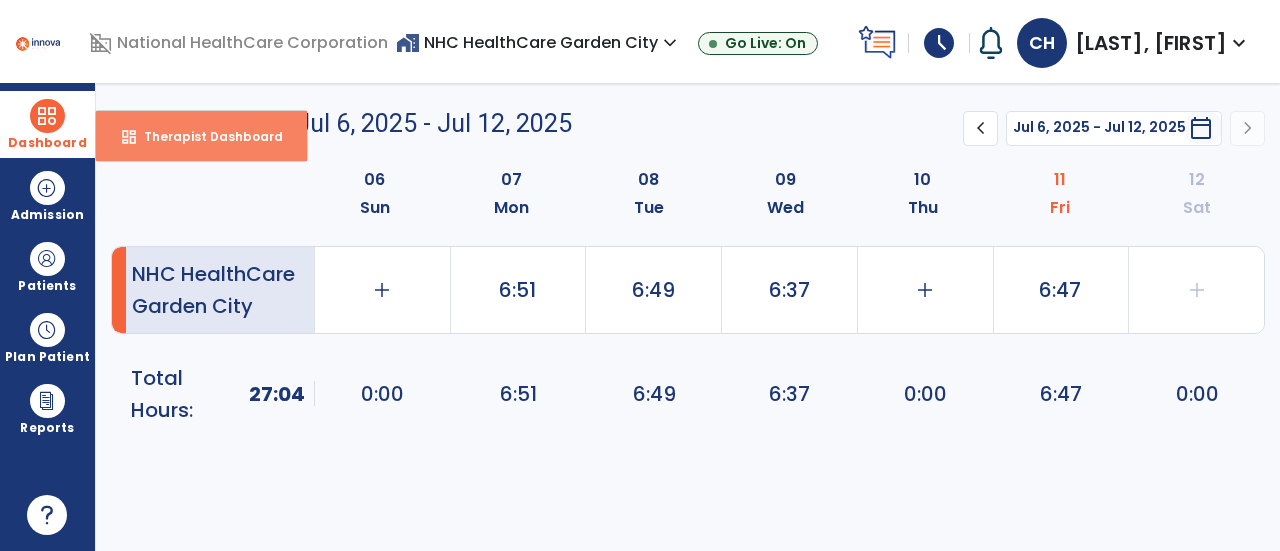 click on "Therapist Dashboard" at bounding box center [205, 136] 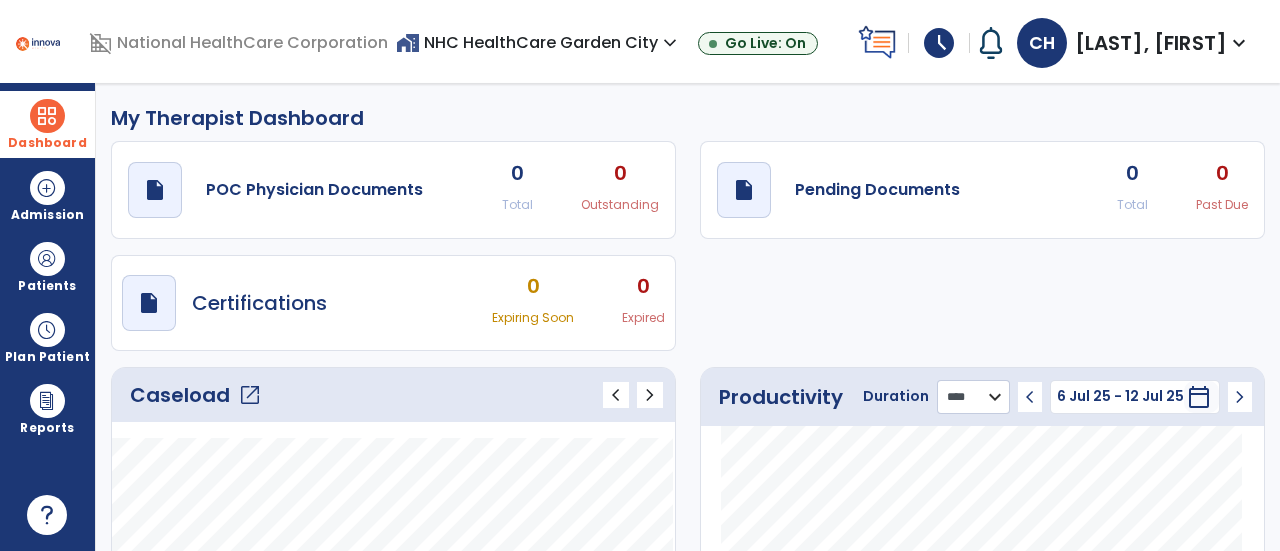 click on "******** **** ***" 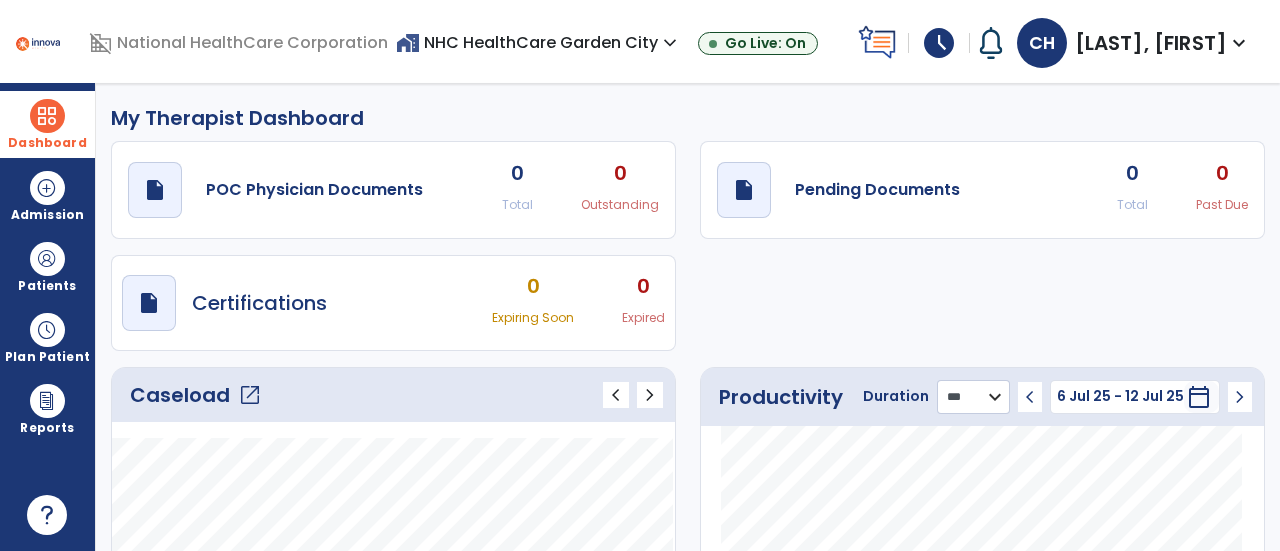 click on "******** **** ***" 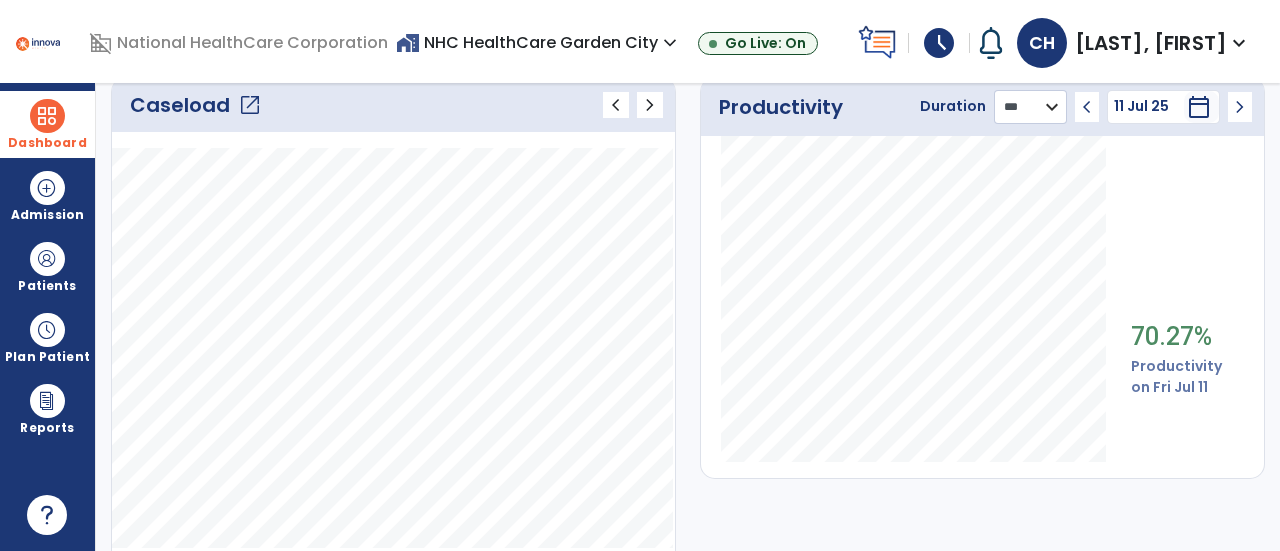 scroll, scrollTop: 300, scrollLeft: 0, axis: vertical 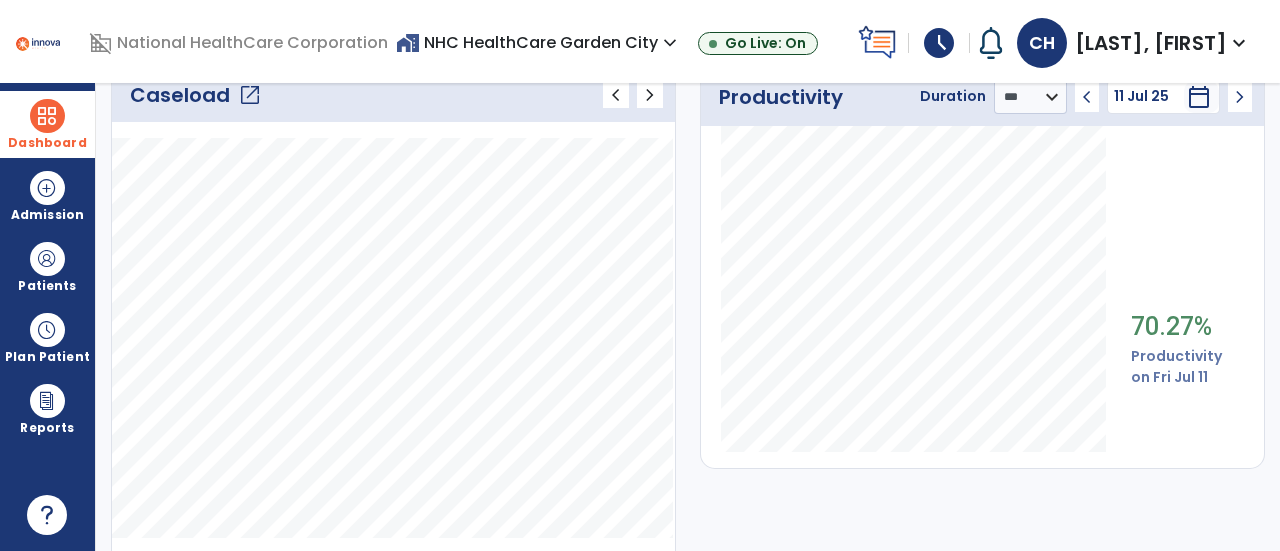 click on "expand_more" at bounding box center (1239, 43) 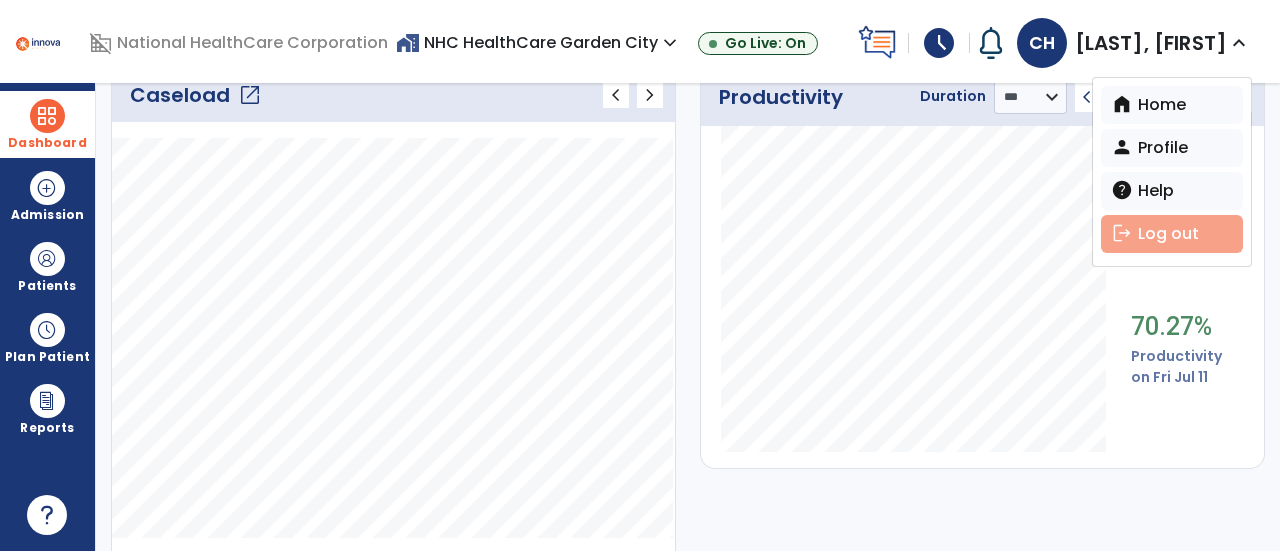 click on "logout   Log out" at bounding box center (1172, 234) 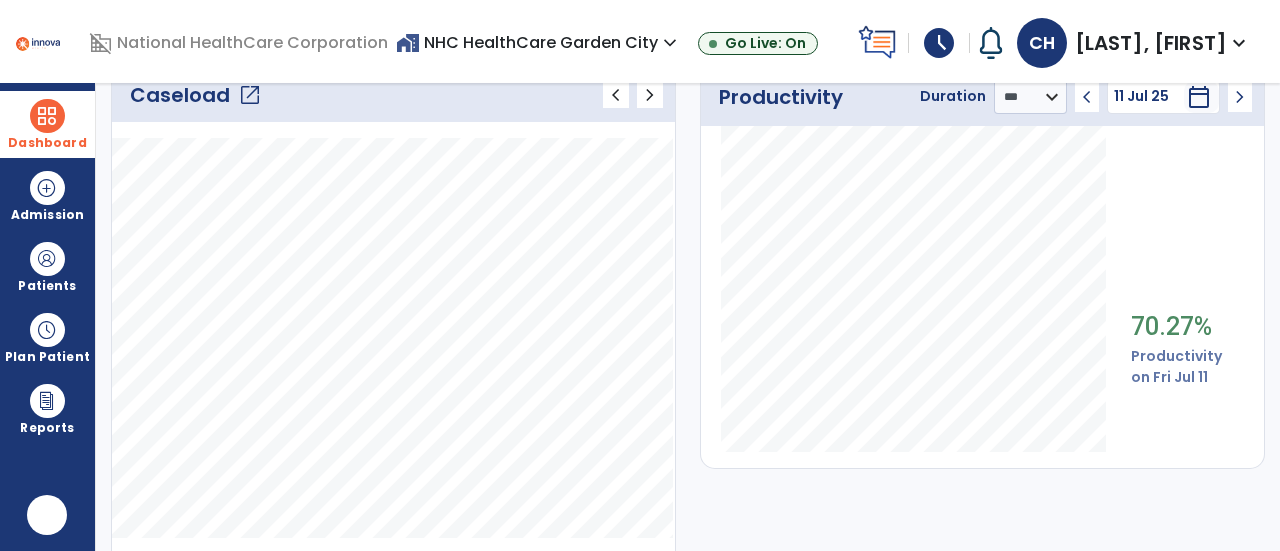 scroll, scrollTop: 0, scrollLeft: 0, axis: both 